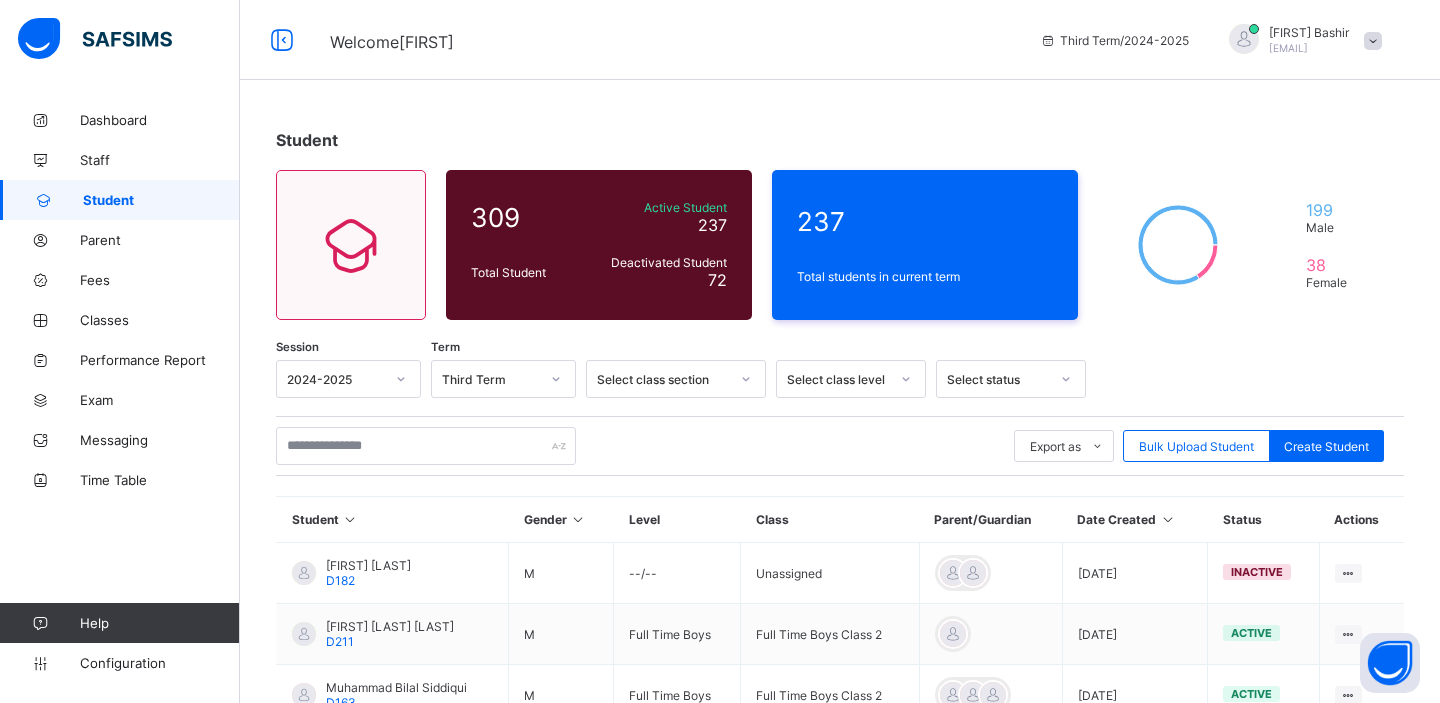 scroll, scrollTop: 0, scrollLeft: 0, axis: both 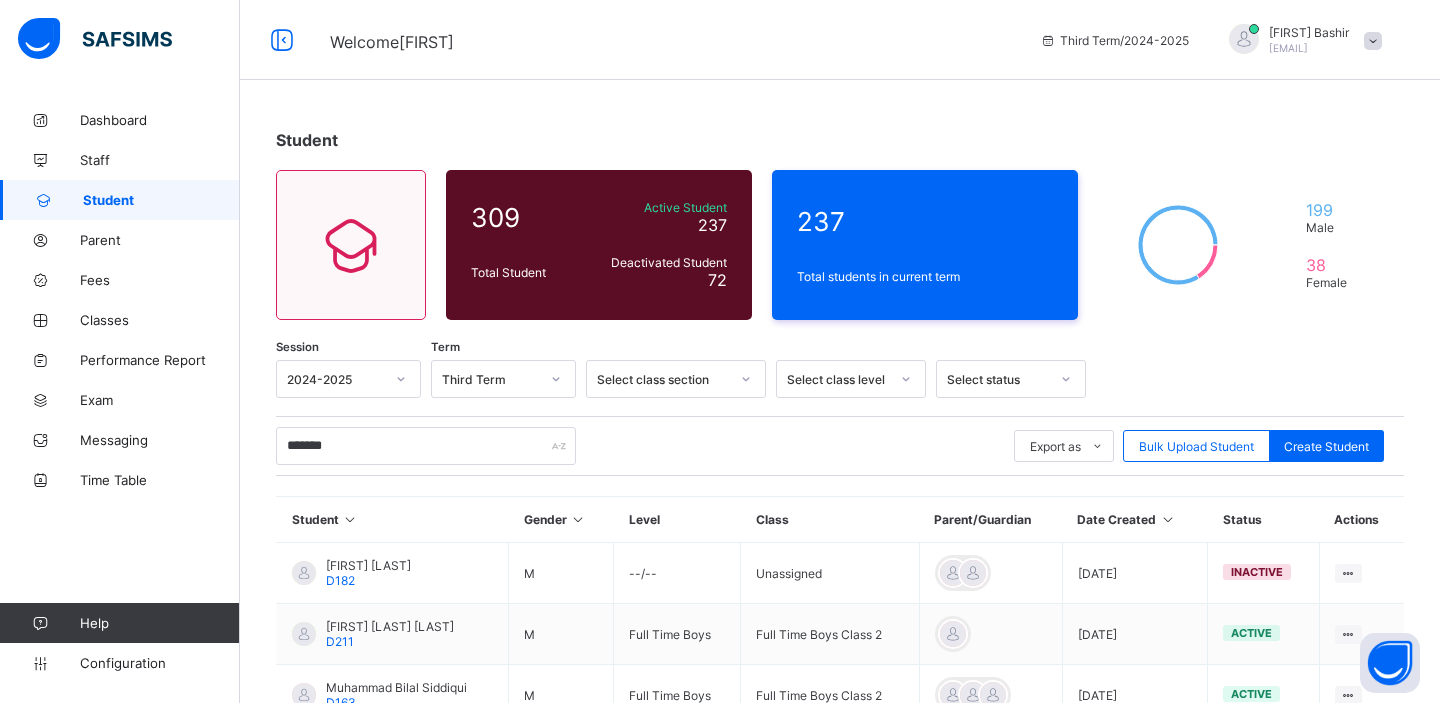 type on "********" 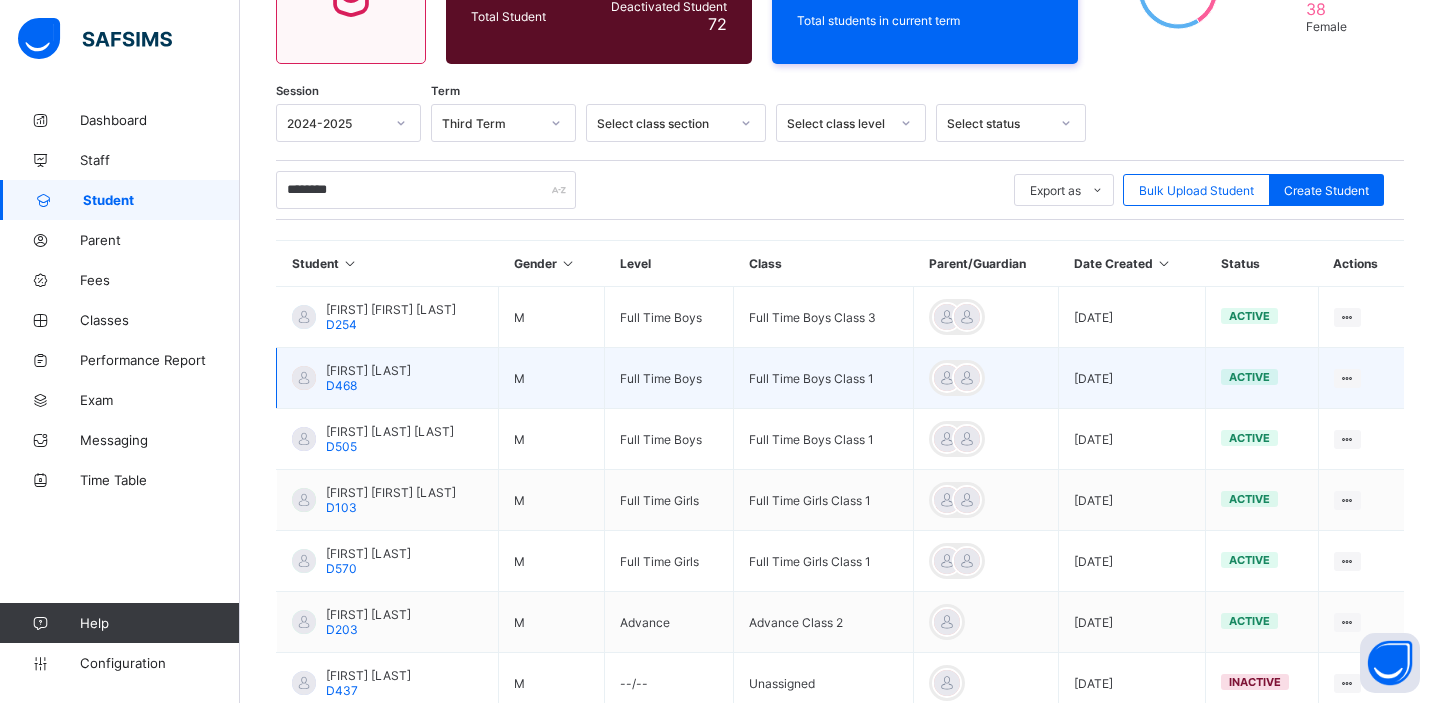 scroll, scrollTop: 262, scrollLeft: 0, axis: vertical 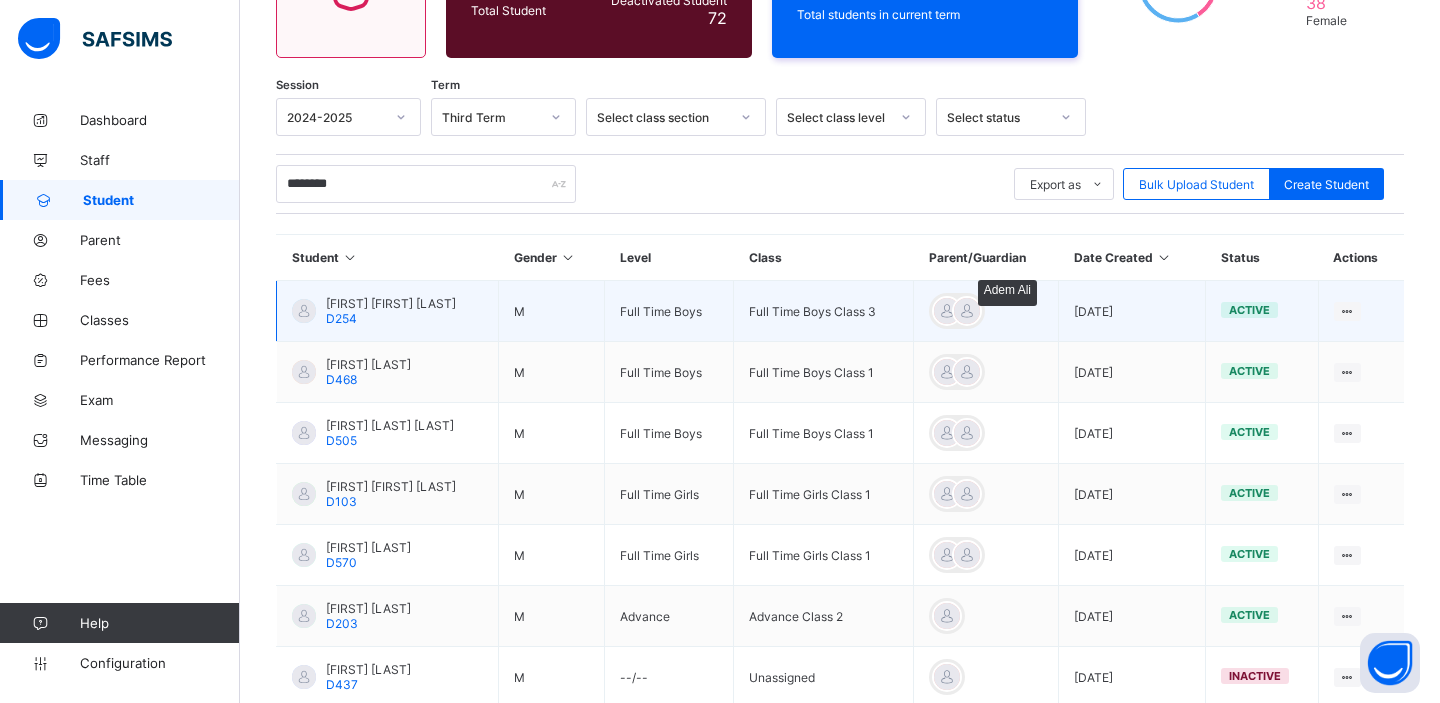 click at bounding box center (967, 311) 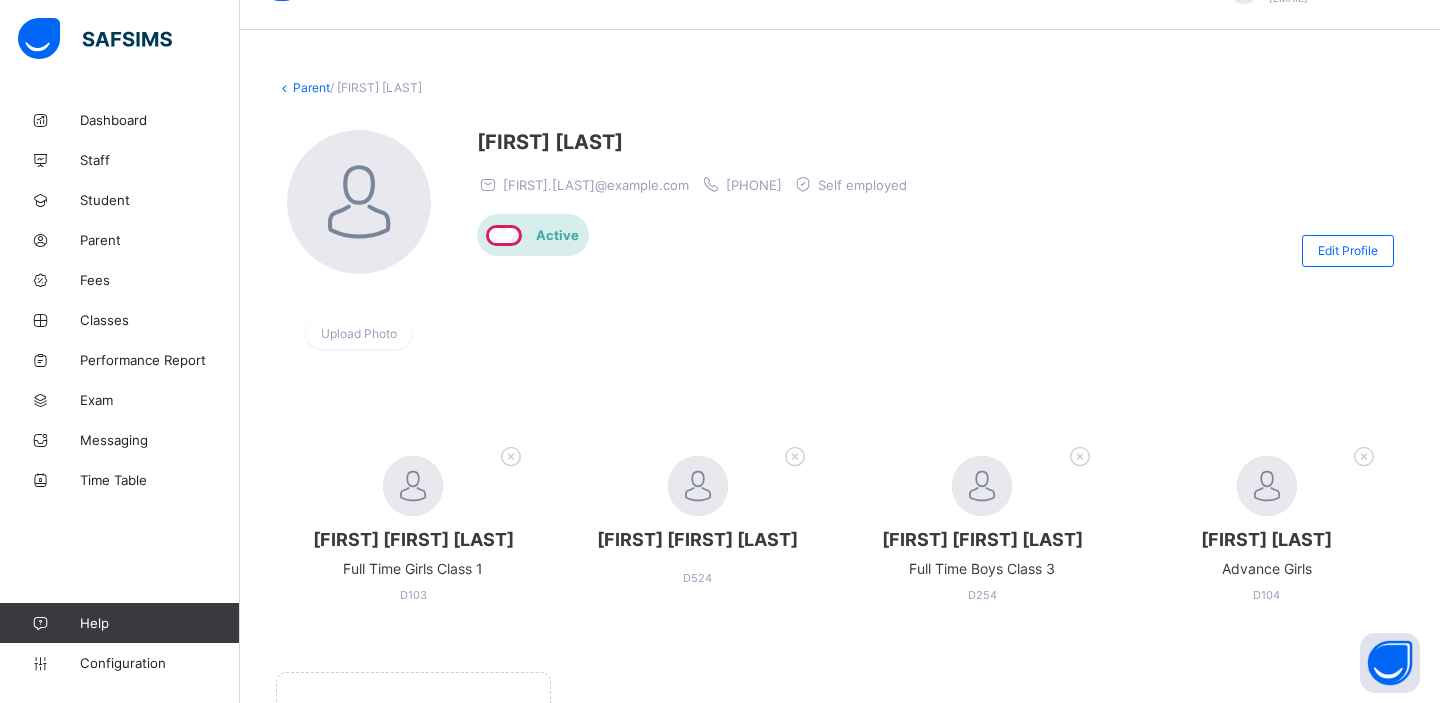 scroll, scrollTop: 46, scrollLeft: 0, axis: vertical 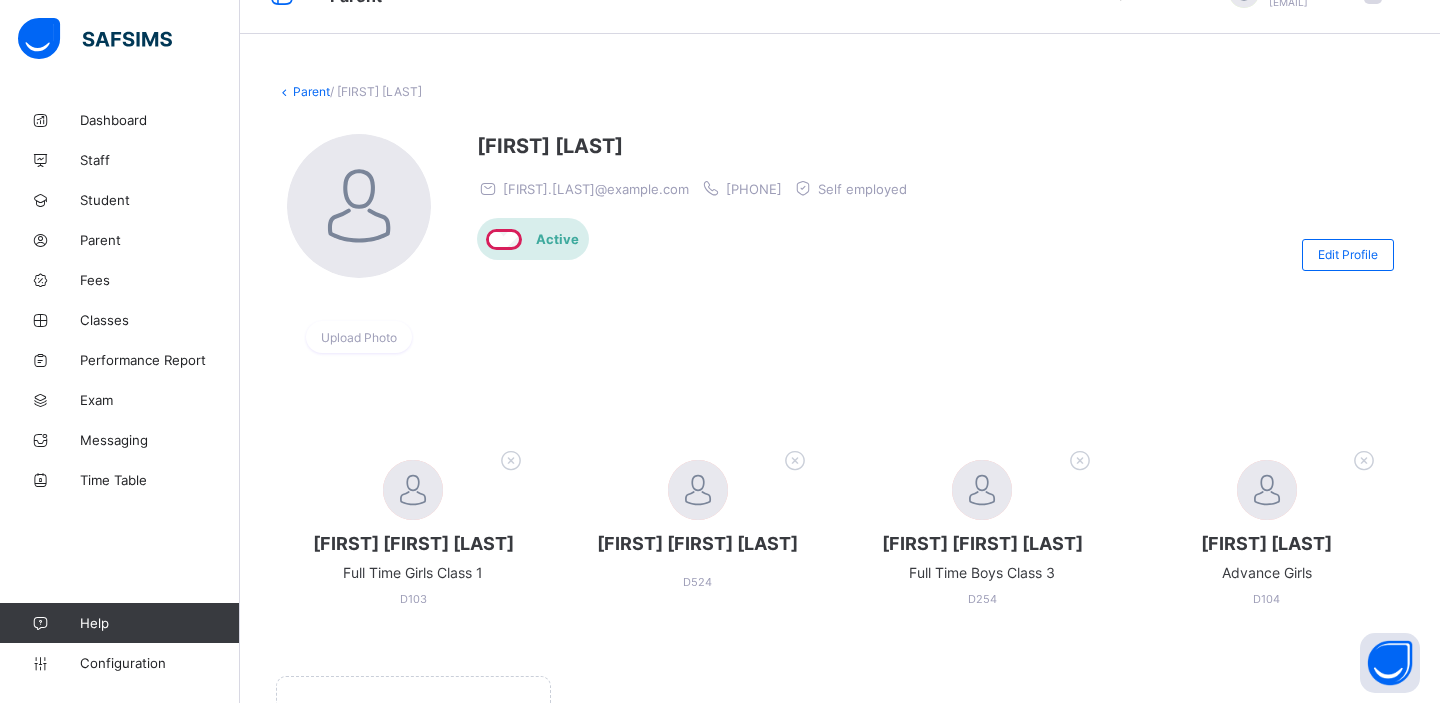 click on "[FIRST].[LAST]@example.com" at bounding box center [596, 189] 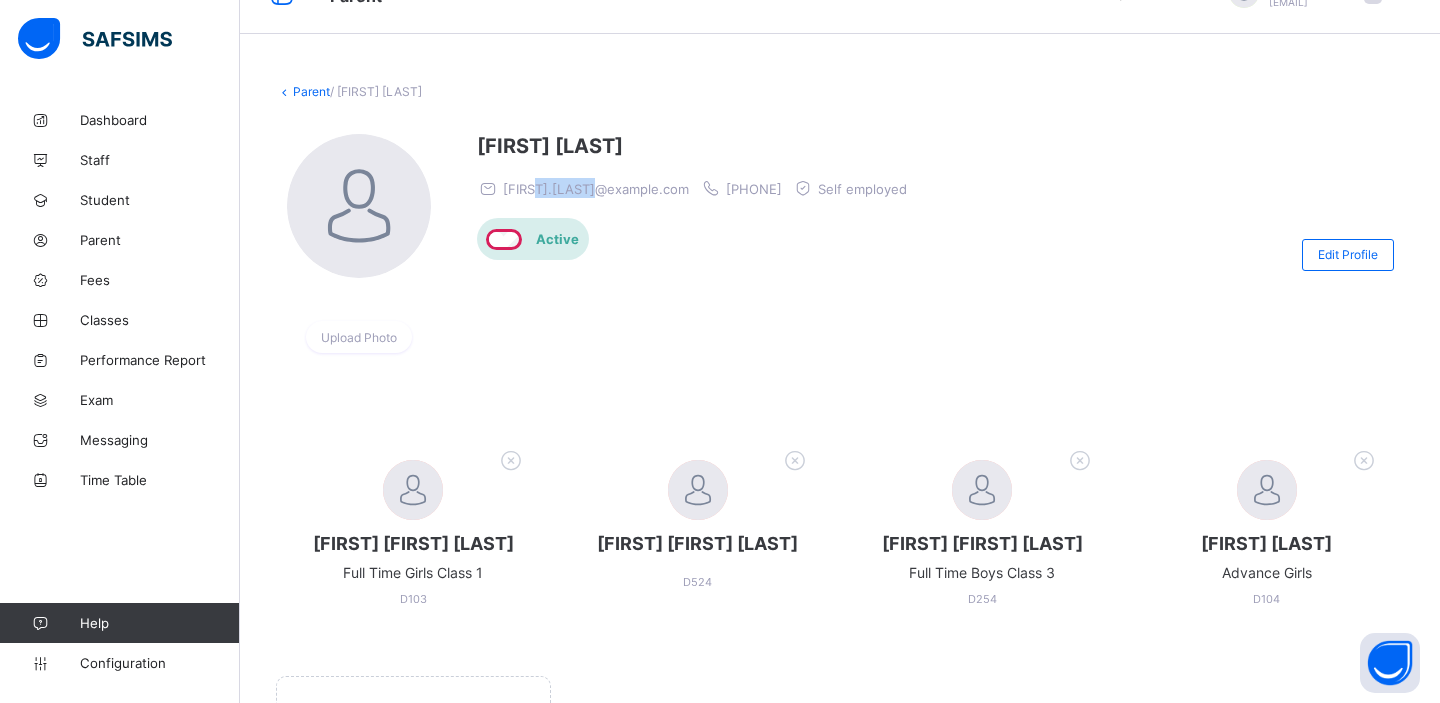 click on "[FIRST].[LAST]@example.com" at bounding box center (596, 189) 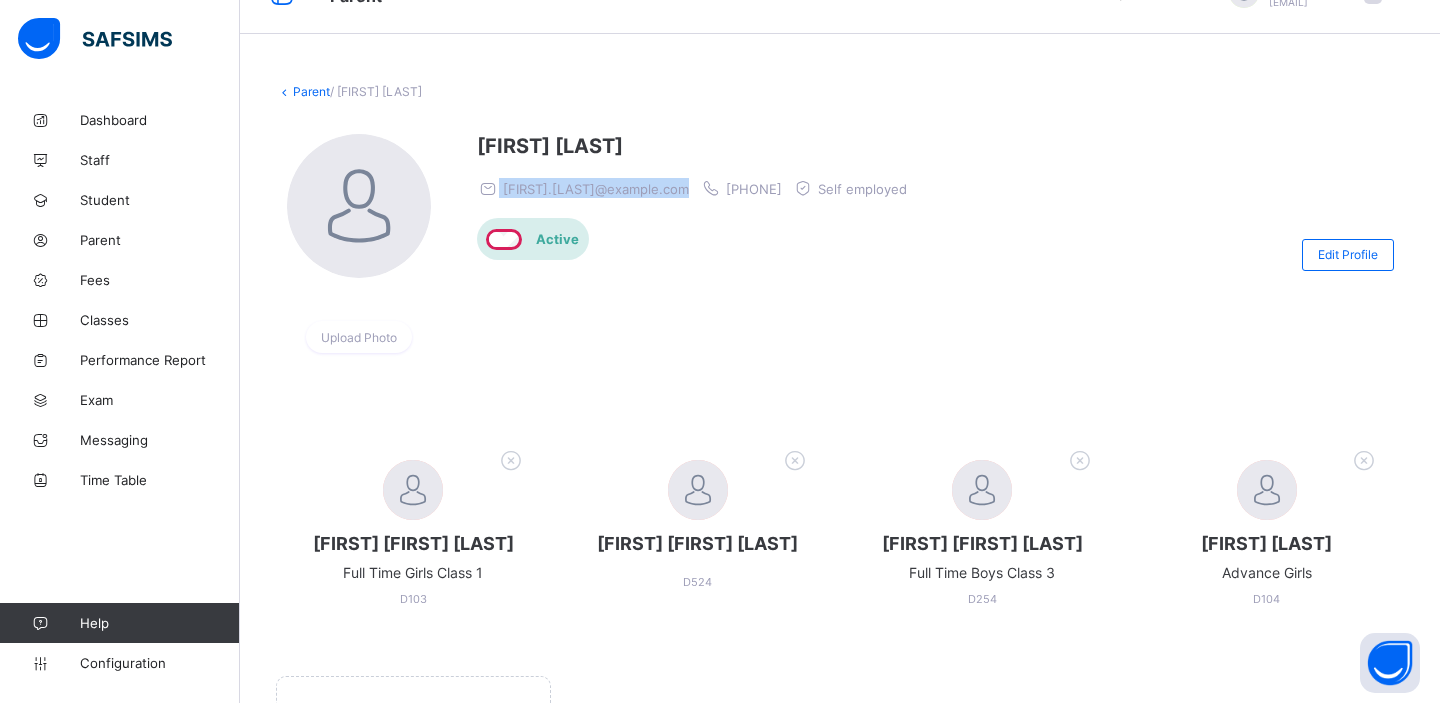 copy on "[FIRST].[LAST]@example.com" 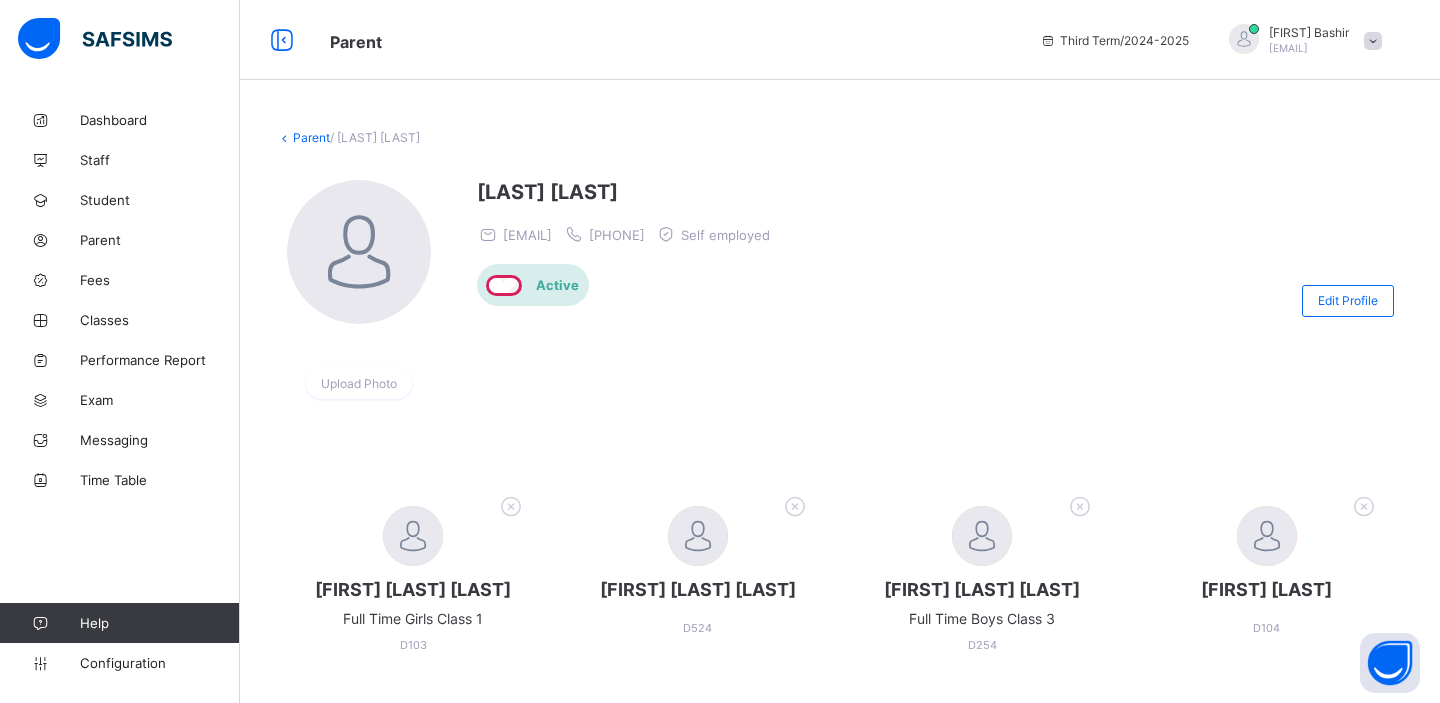 scroll, scrollTop: 0, scrollLeft: 0, axis: both 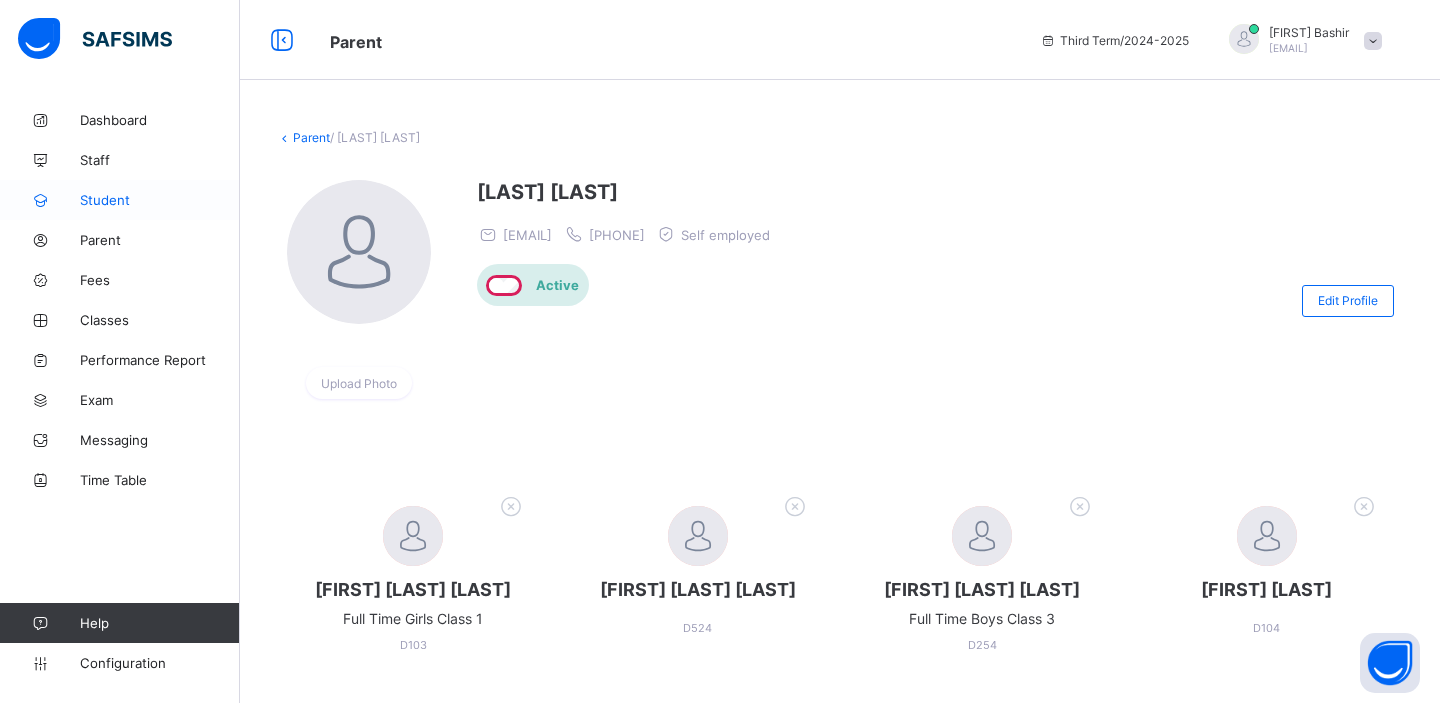 click on "Student" at bounding box center [160, 200] 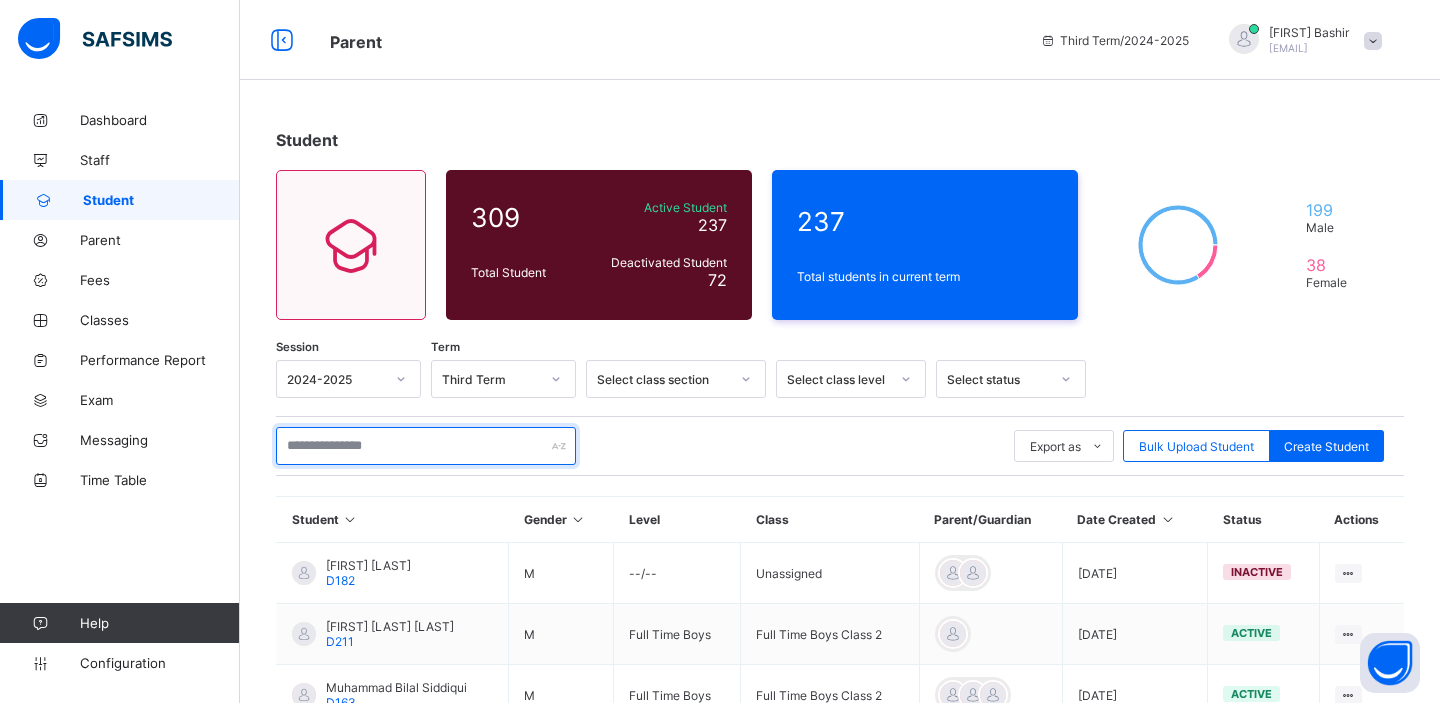 click at bounding box center (426, 446) 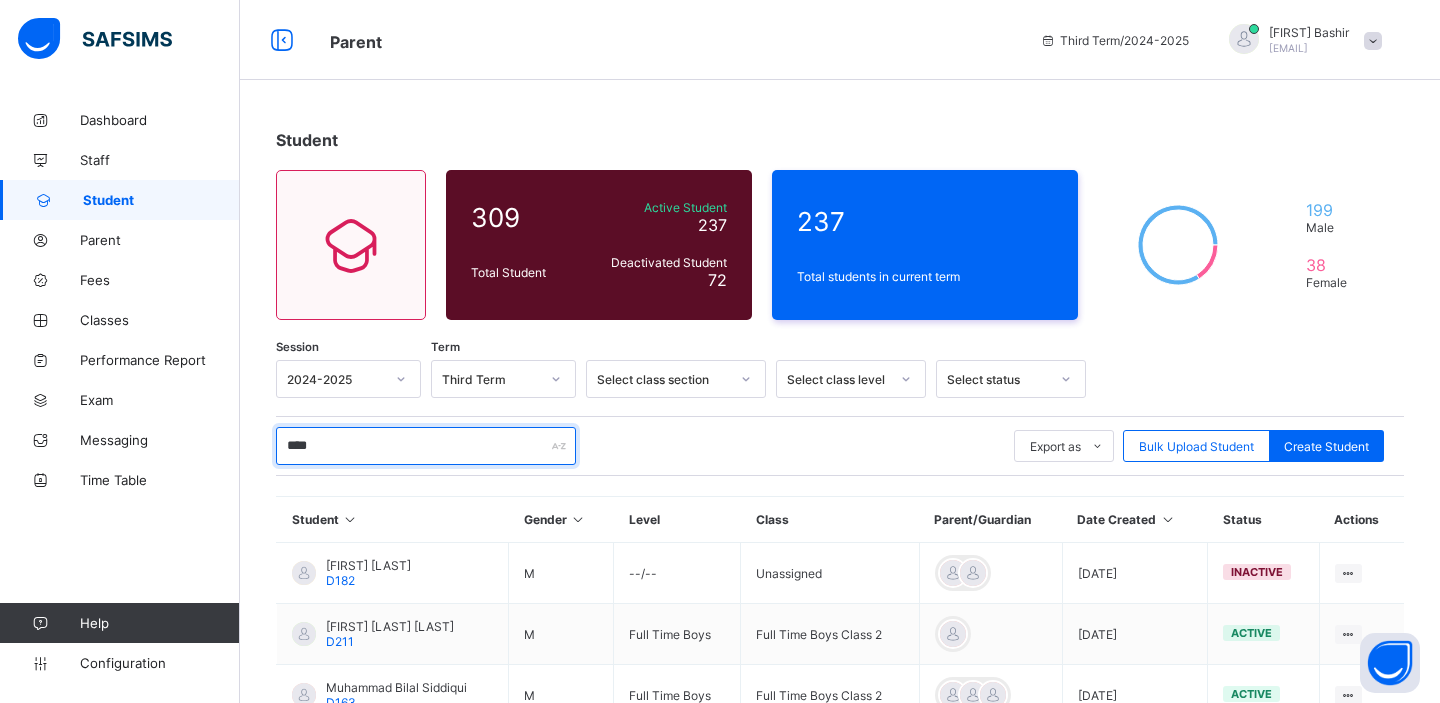 type on "*****" 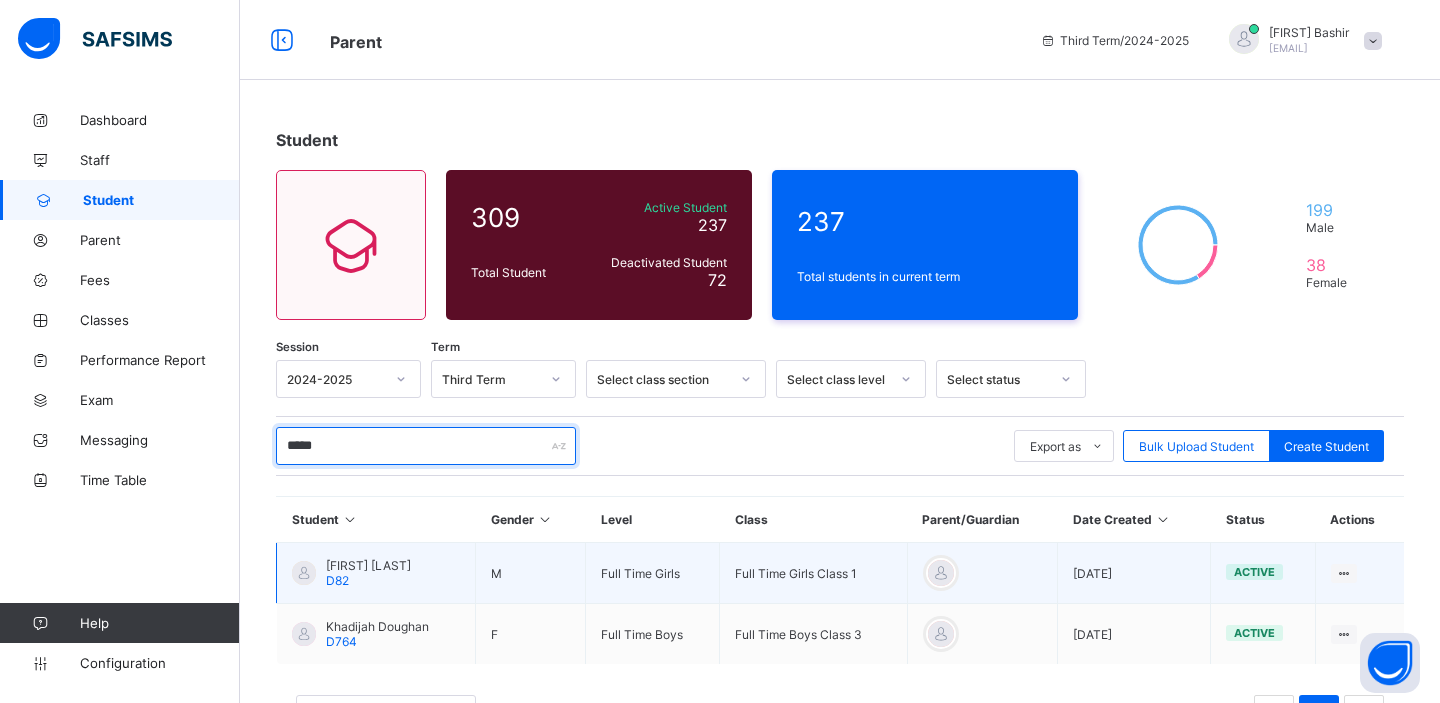 scroll, scrollTop: 81, scrollLeft: 0, axis: vertical 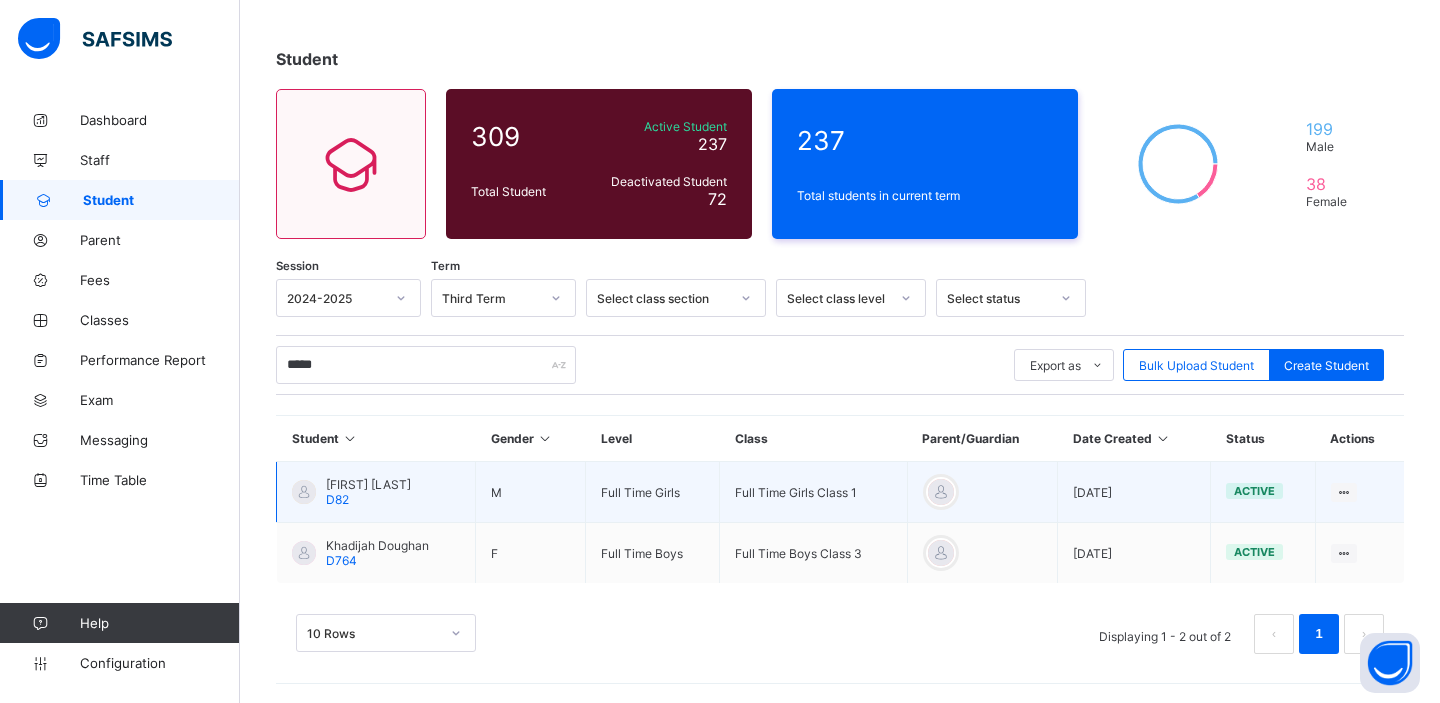 click on "Aysha  Doughan" at bounding box center [368, 484] 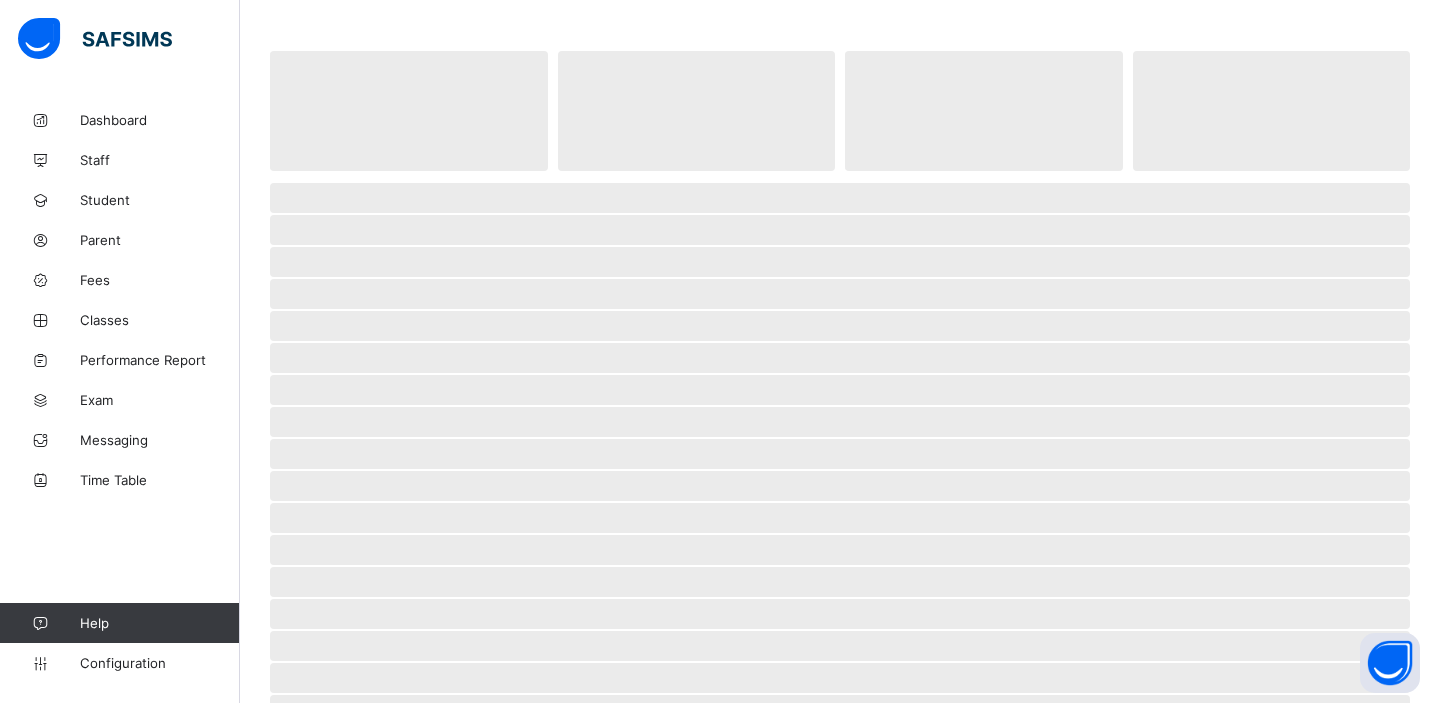 select on "****" 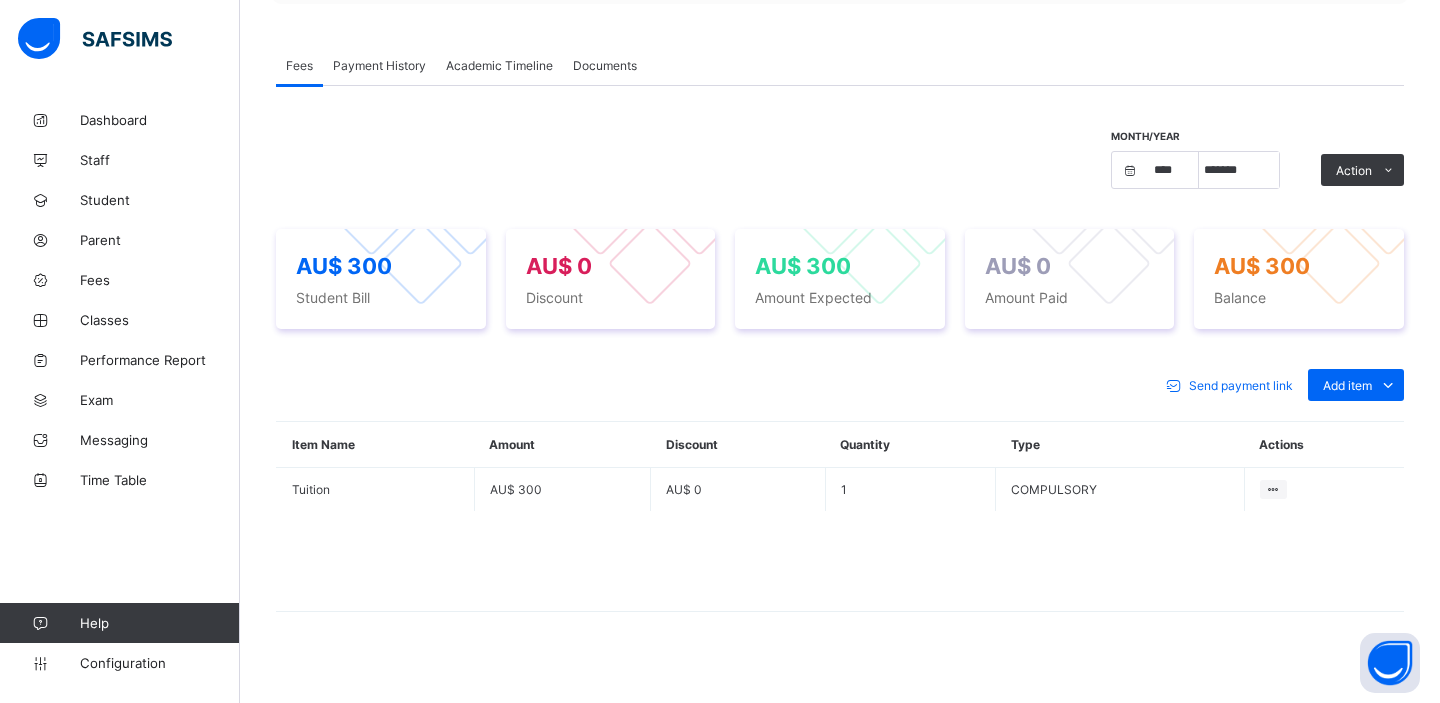 scroll, scrollTop: 604, scrollLeft: 0, axis: vertical 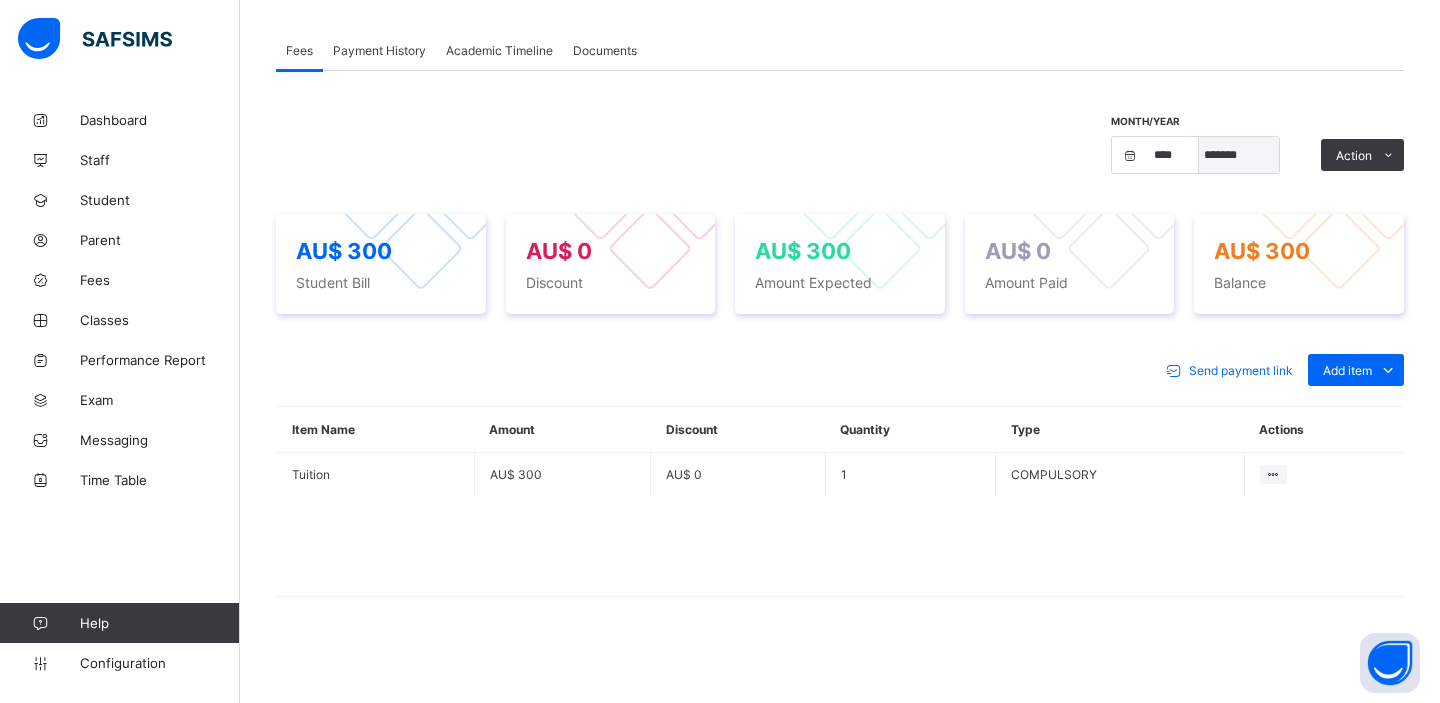 click on "***** ******* ******** ***** ***** *** **** **** ****** ********* ******* ******** ********" at bounding box center [1239, 155] 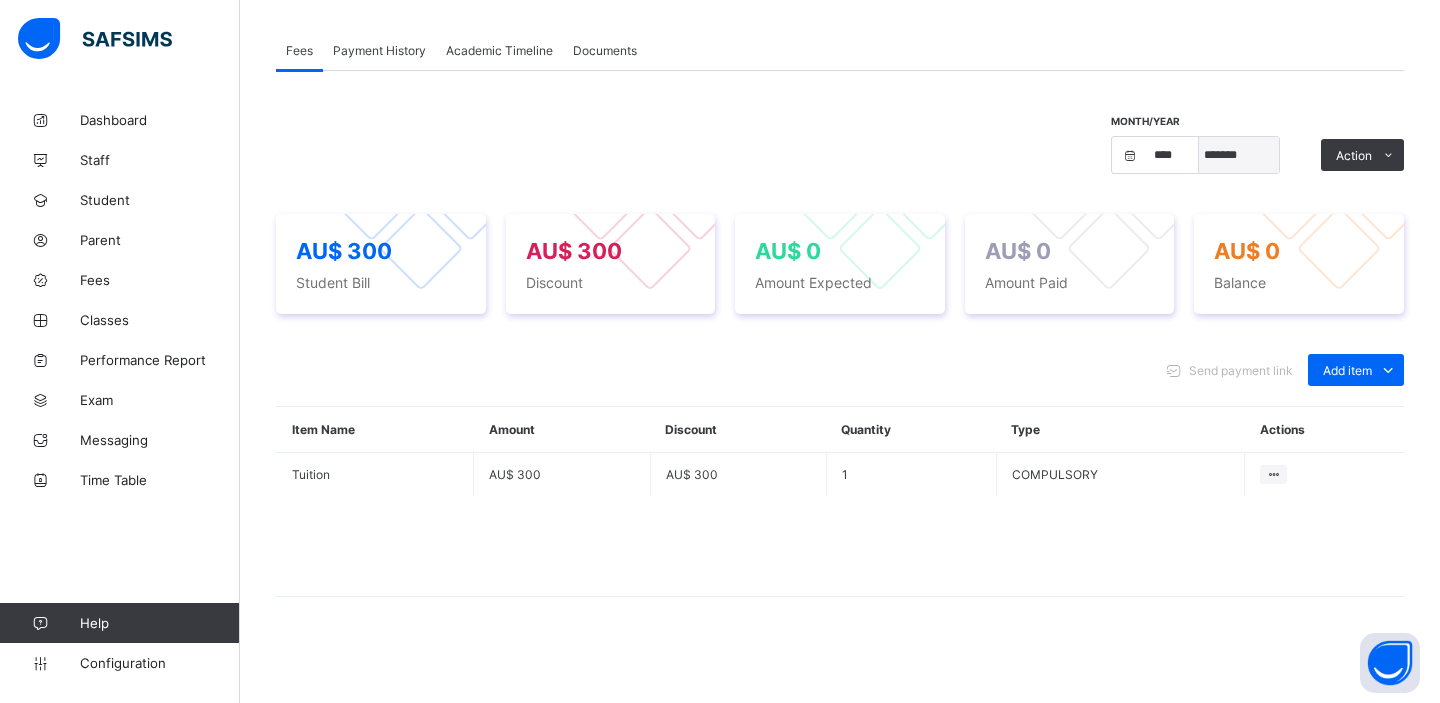click on "***** ******* ******** ***** ***** *** **** **** ****** ********* ******* ******** ********" at bounding box center [1239, 155] 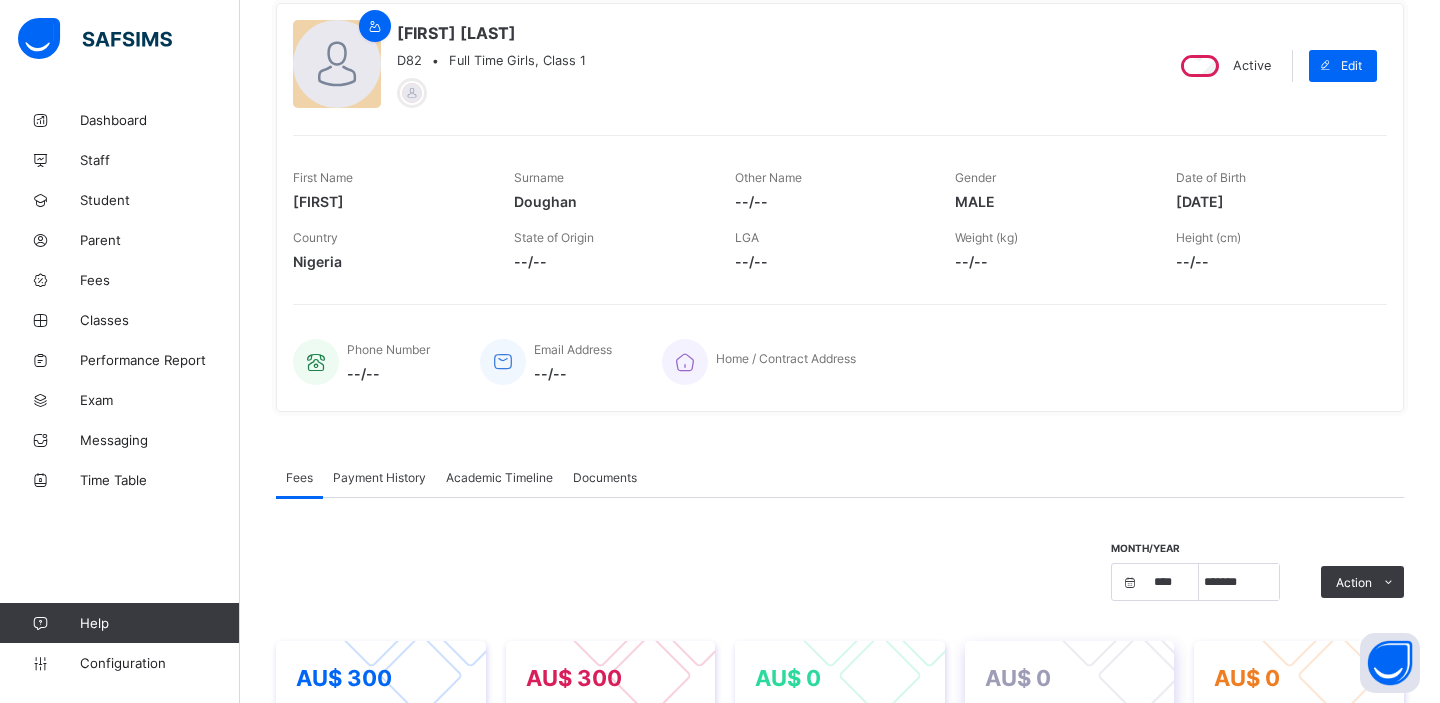 scroll, scrollTop: 607, scrollLeft: 0, axis: vertical 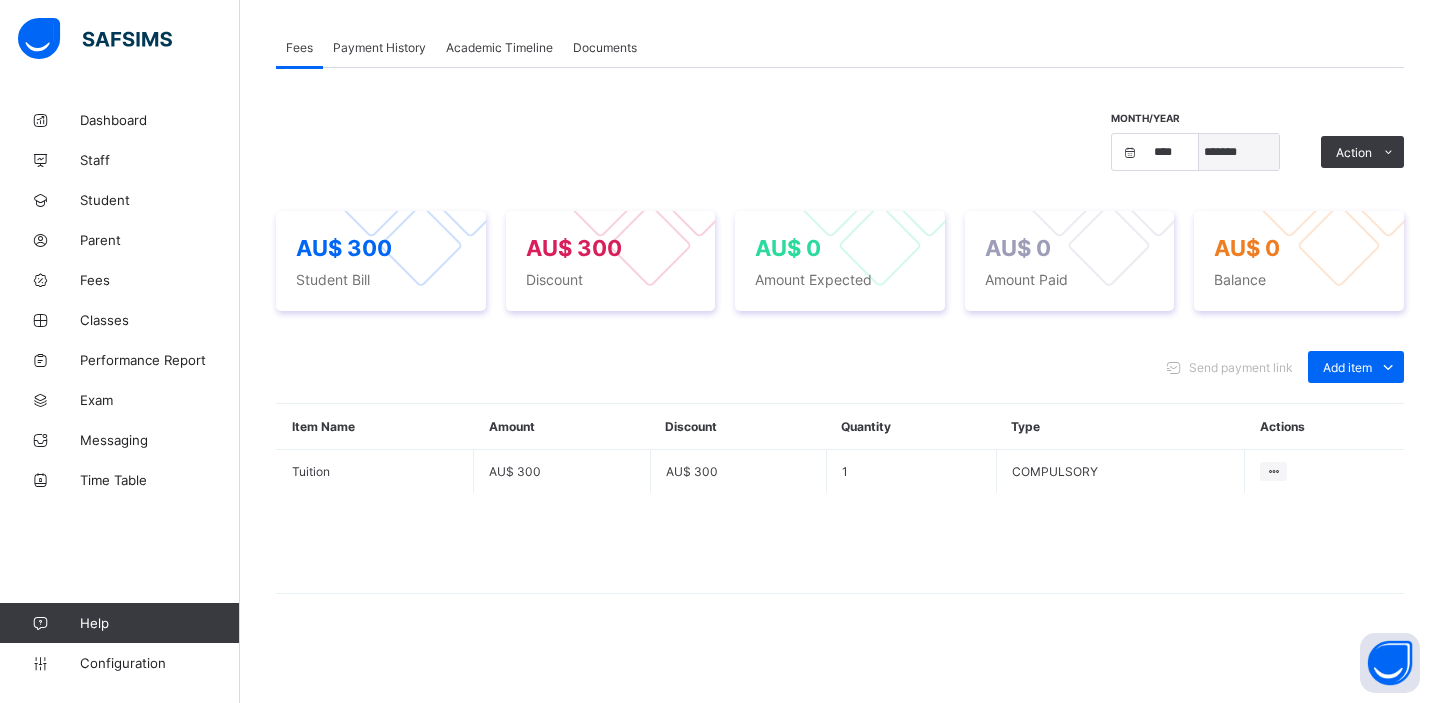 click on "***** ******* ******** ***** ***** *** **** **** ****** ********* ******* ******** ********" at bounding box center [1239, 152] 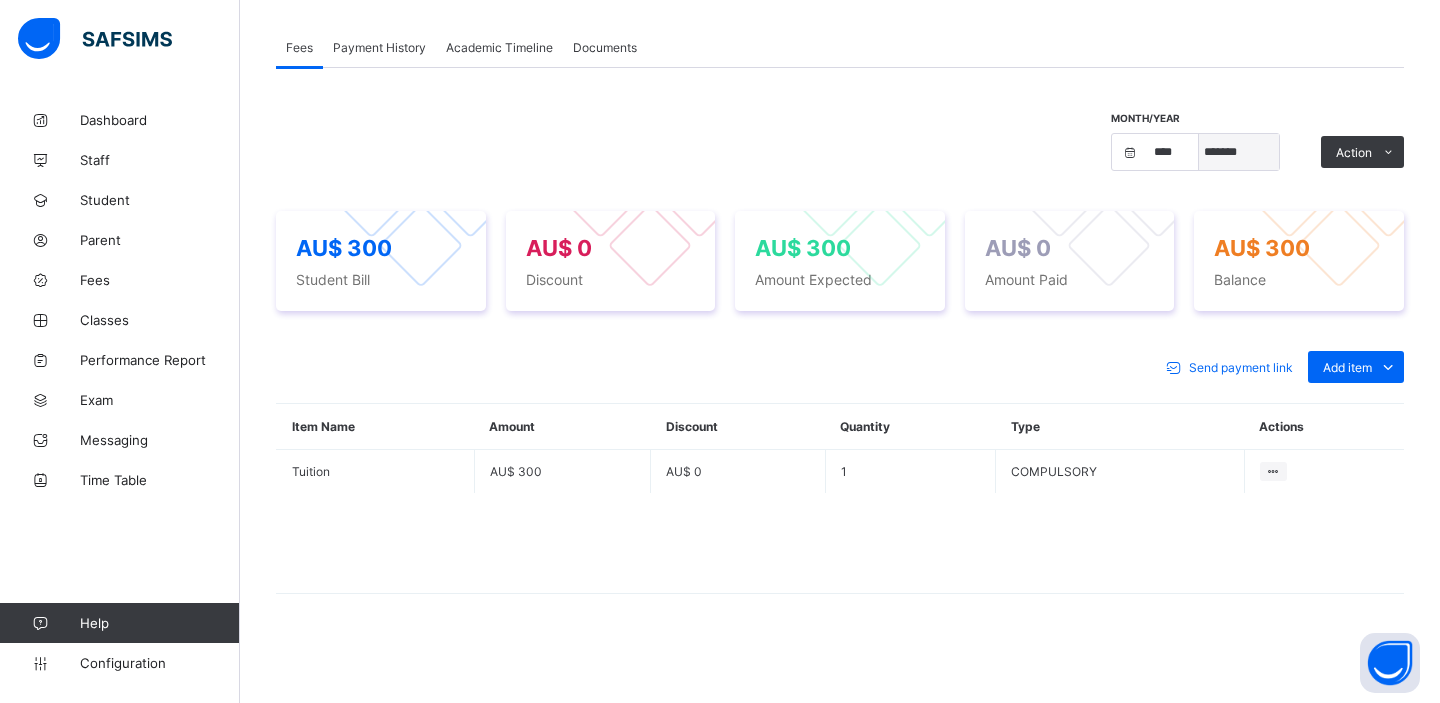 click on "***** ******* ******** ***** ***** *** **** **** ****** ********* ******* ******** ********" at bounding box center (1239, 152) 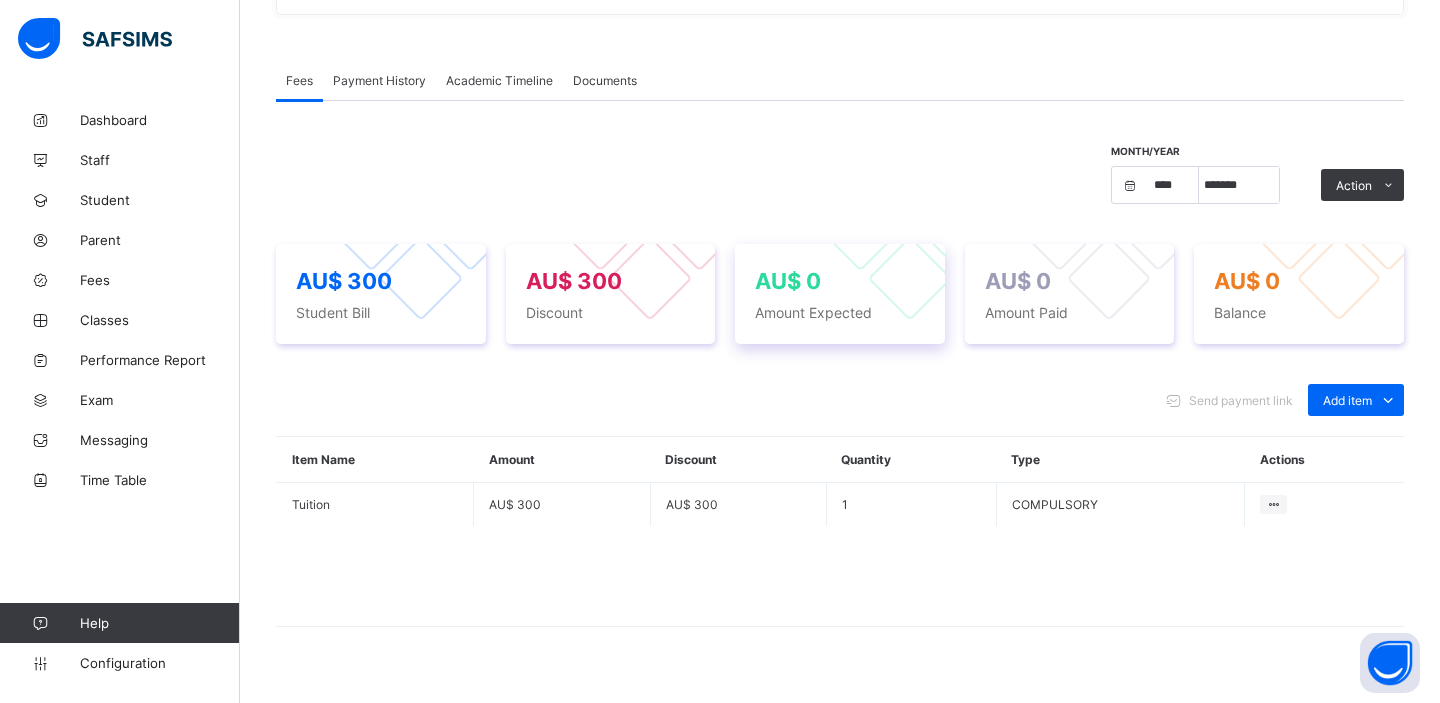 scroll, scrollTop: 607, scrollLeft: 0, axis: vertical 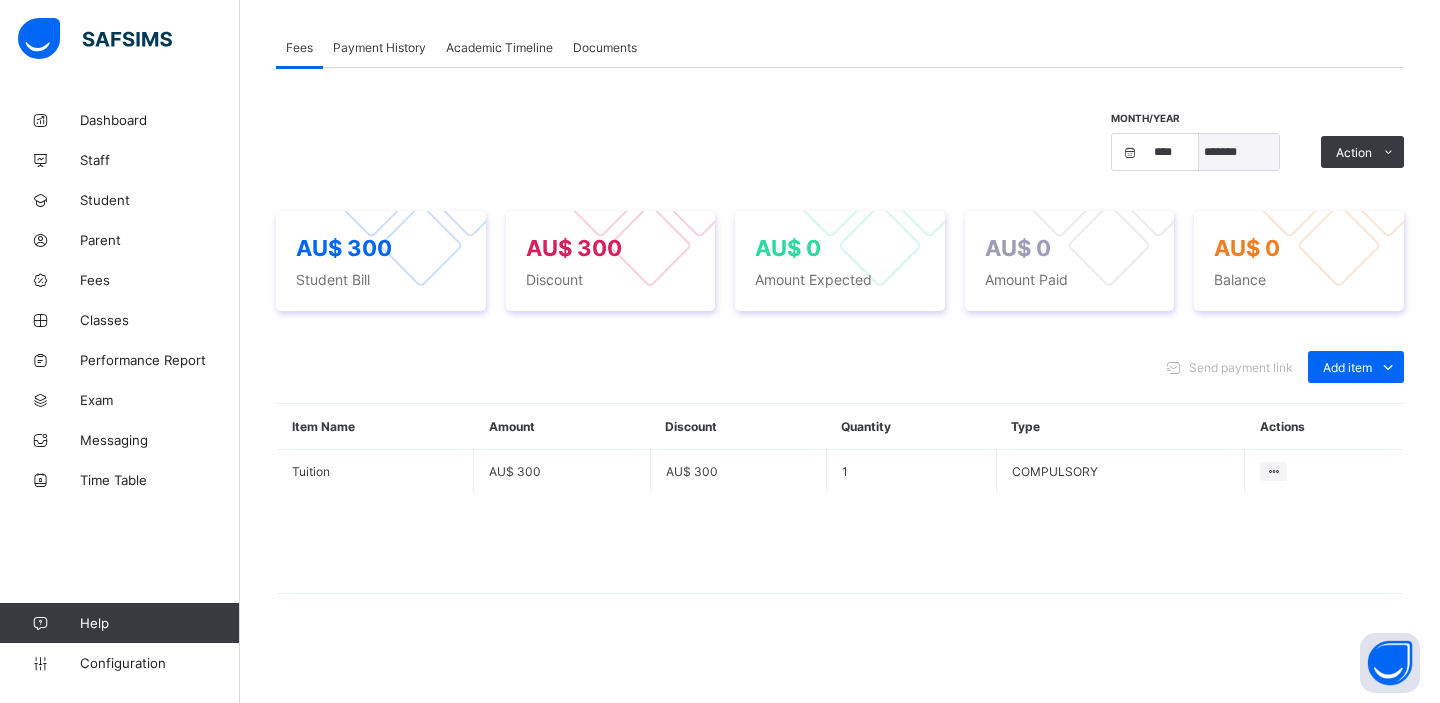 click on "***** ******* ******** ***** ***** *** **** **** ****** ********* ******* ******** ********" at bounding box center (1239, 152) 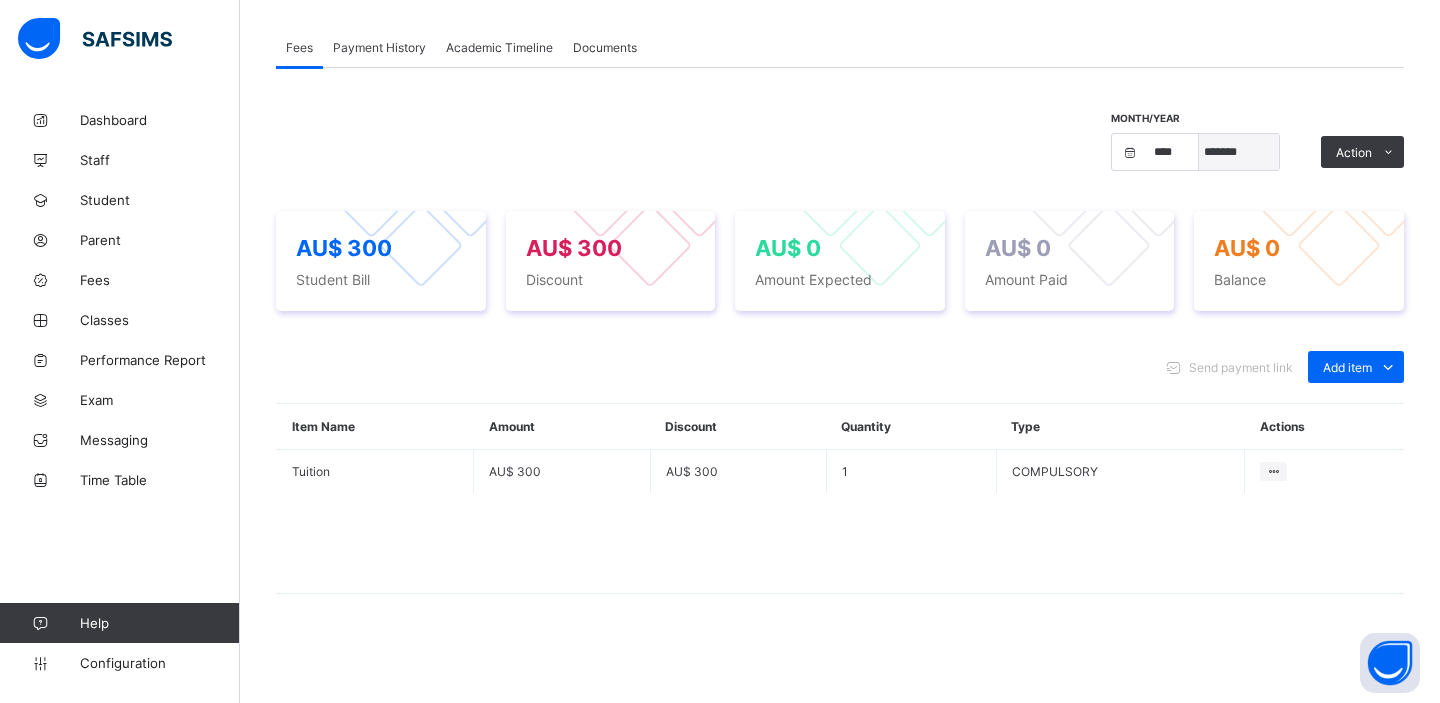 click on "***** ******* ******** ***** ***** *** **** **** ****** ********* ******* ******** ********" at bounding box center [1239, 152] 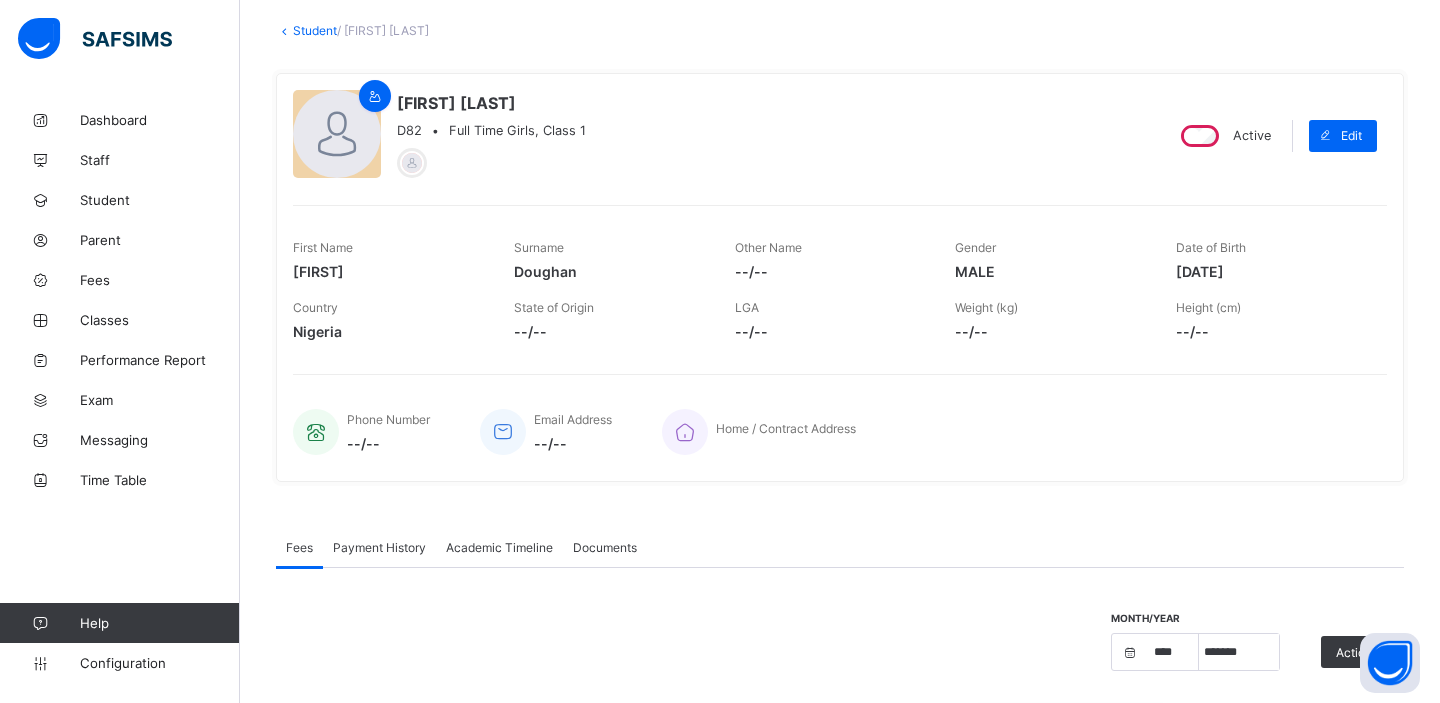scroll, scrollTop: 0, scrollLeft: 0, axis: both 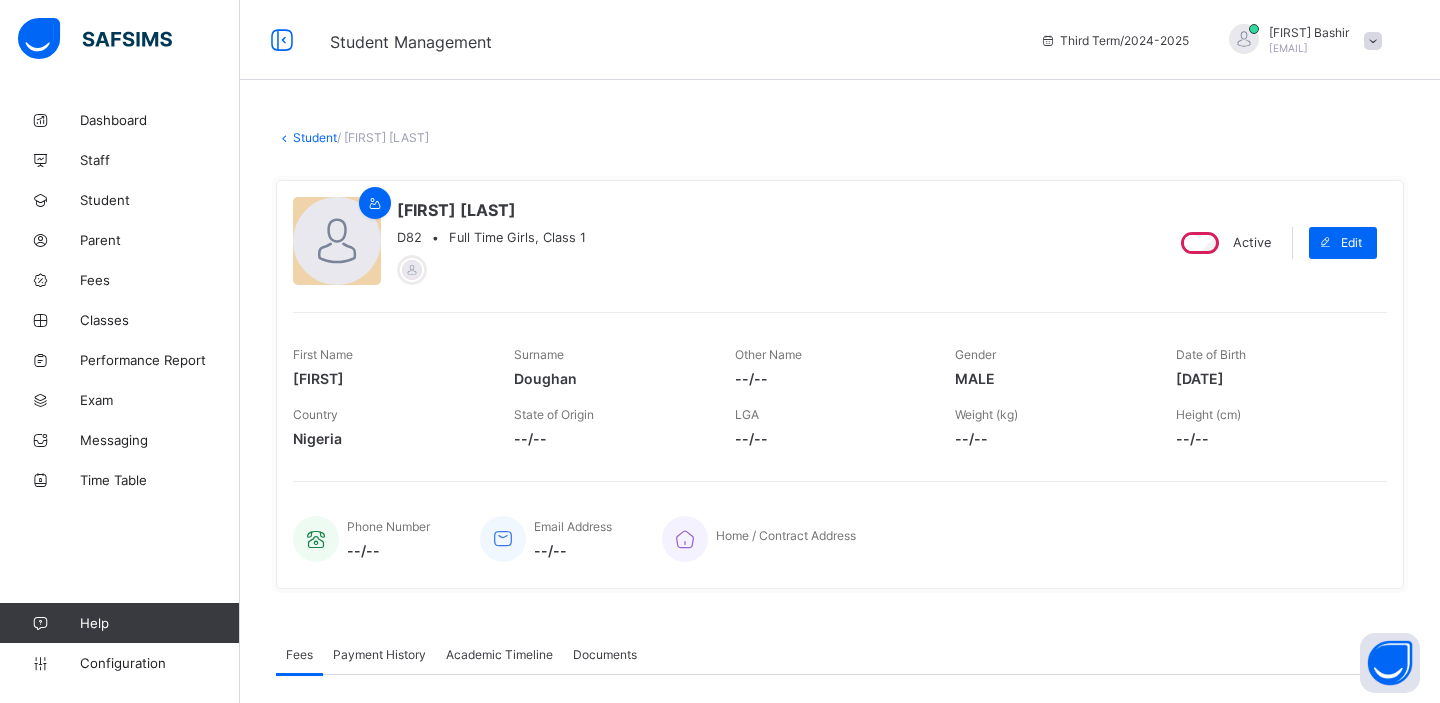 click on "Student" at bounding box center (315, 137) 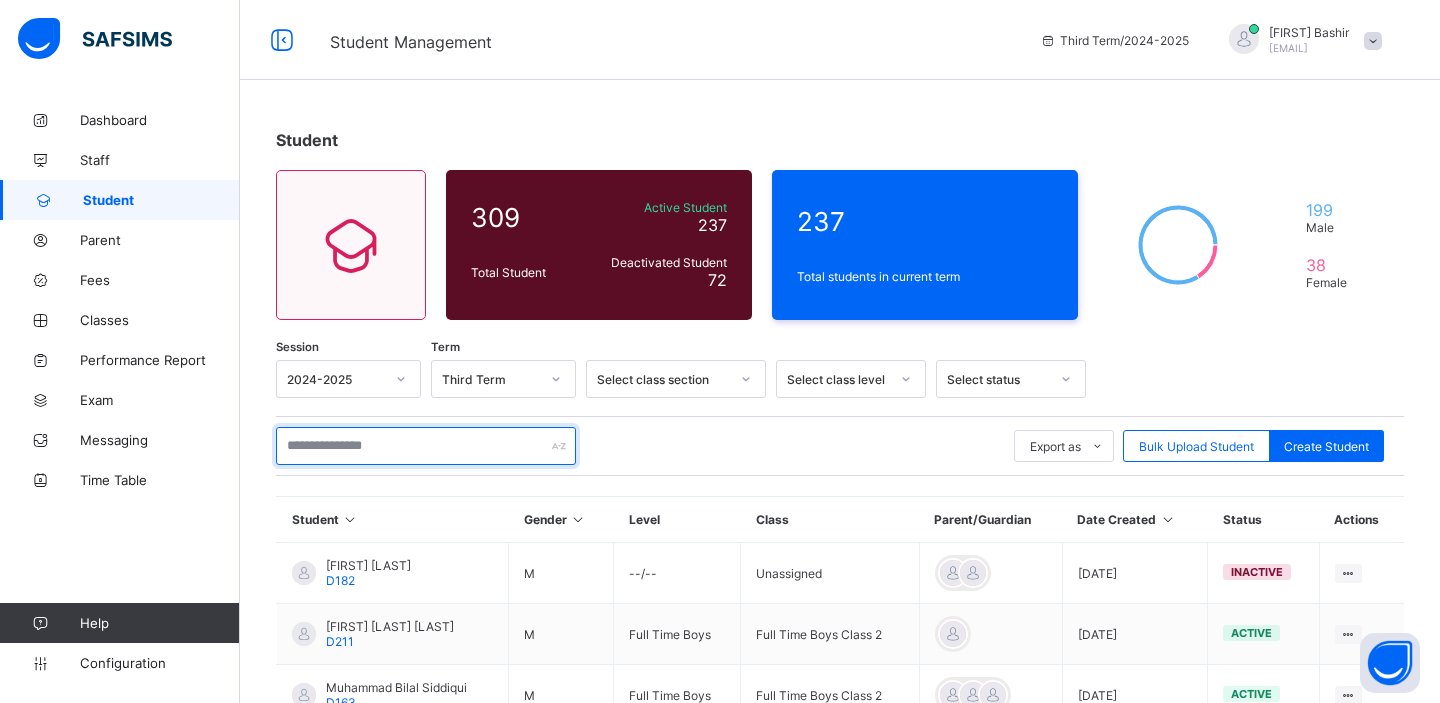 click at bounding box center [426, 446] 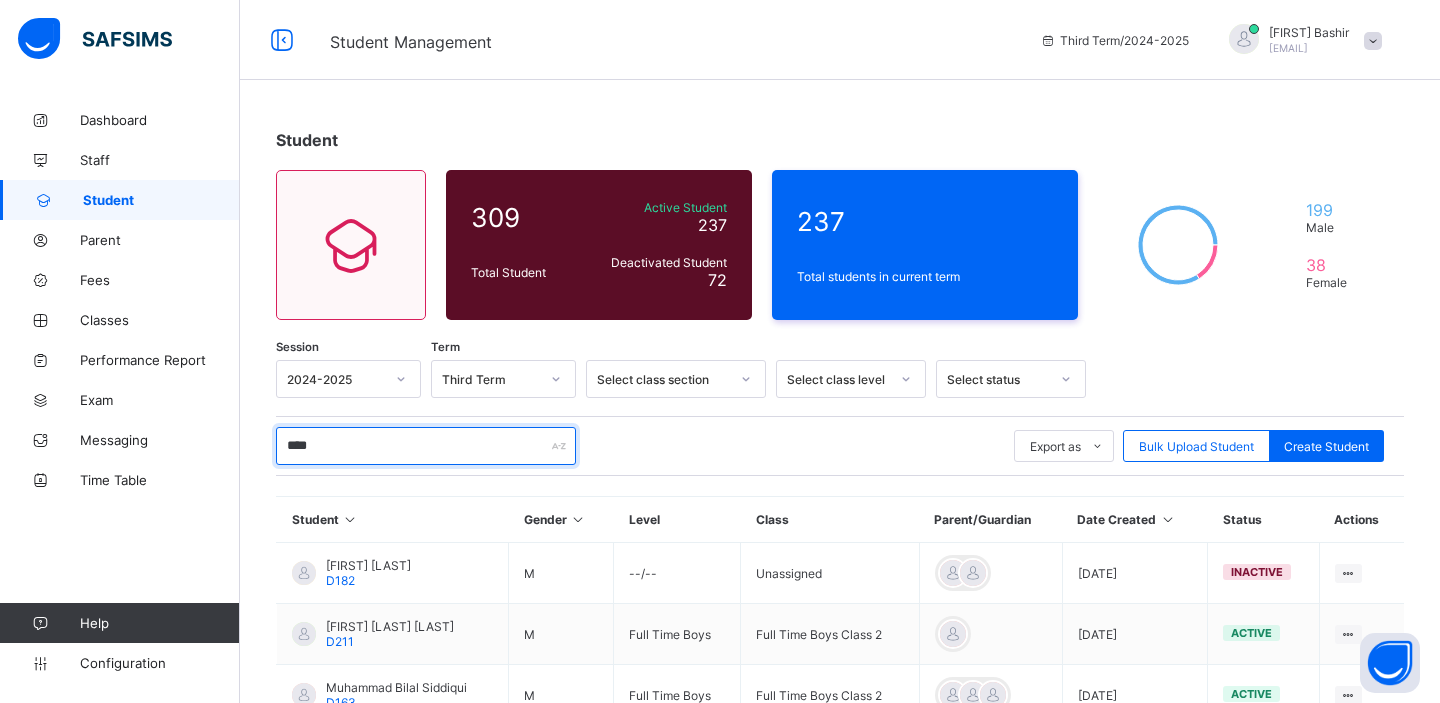 type on "*****" 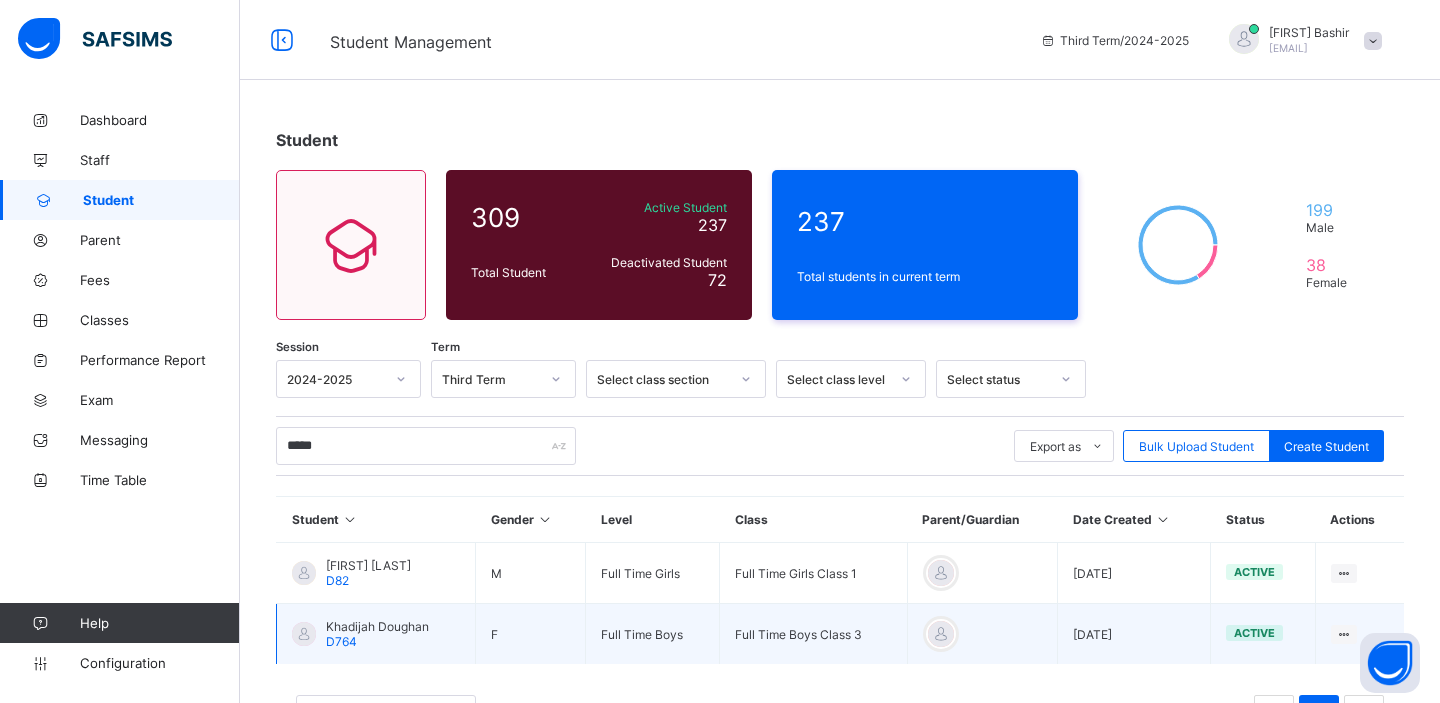 click on "Khadijah  Doughan" at bounding box center (377, 626) 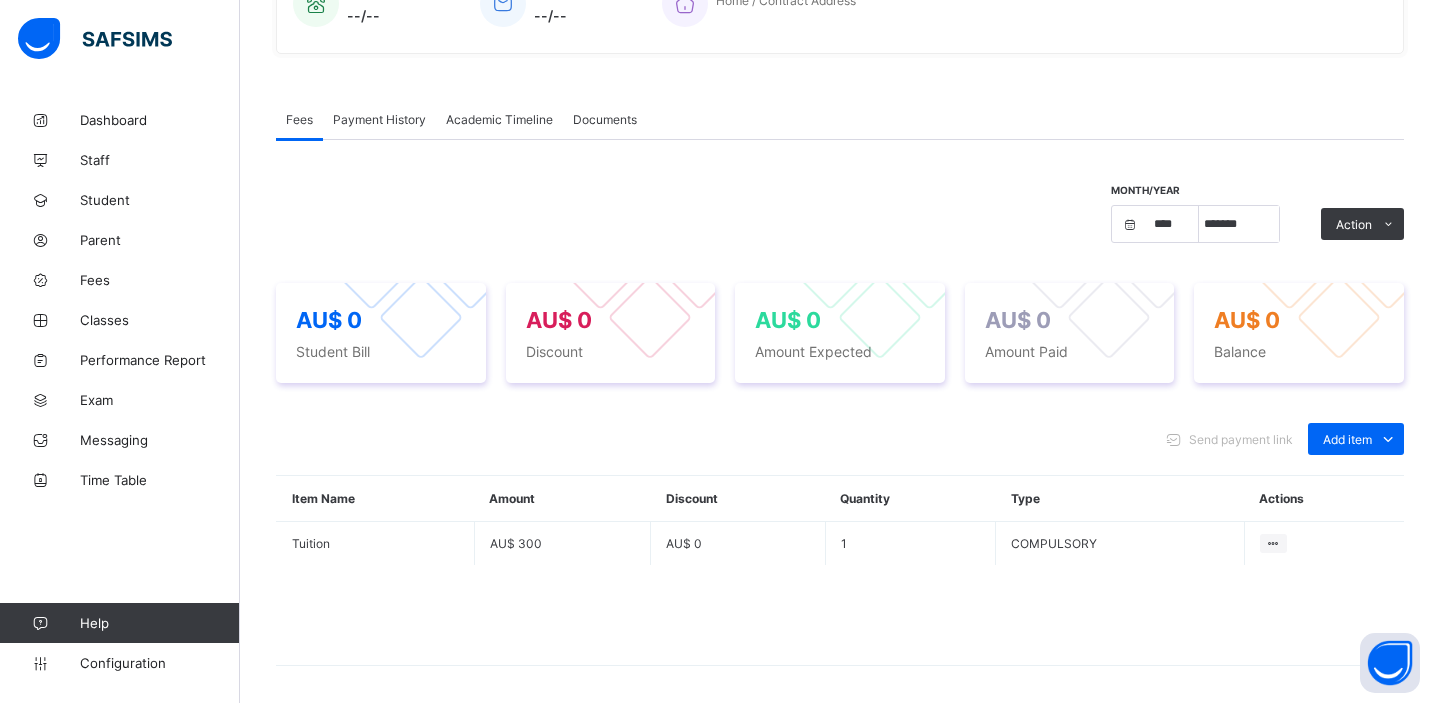 scroll, scrollTop: 607, scrollLeft: 0, axis: vertical 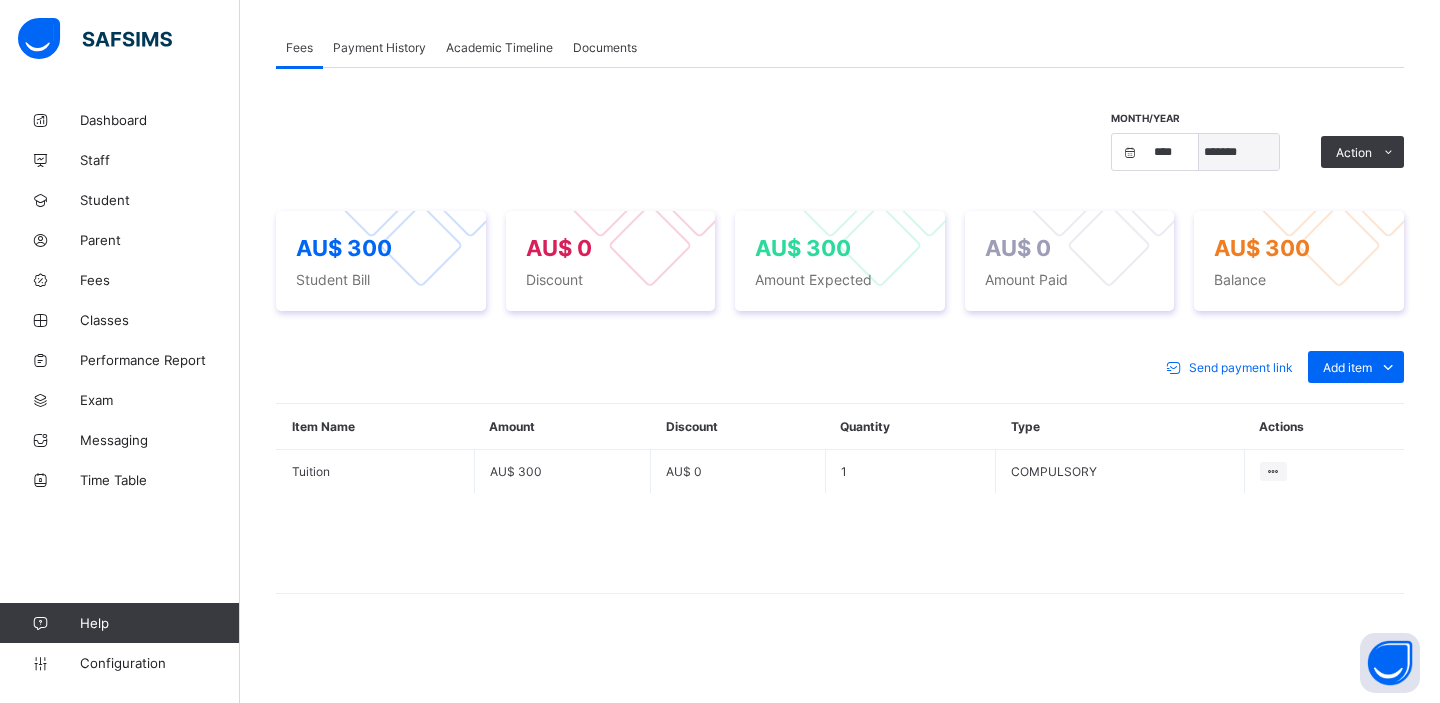 click on "***** ******* ******** ***** ***** *** **** **** ****** ********* ******* ******** ********" at bounding box center (1239, 152) 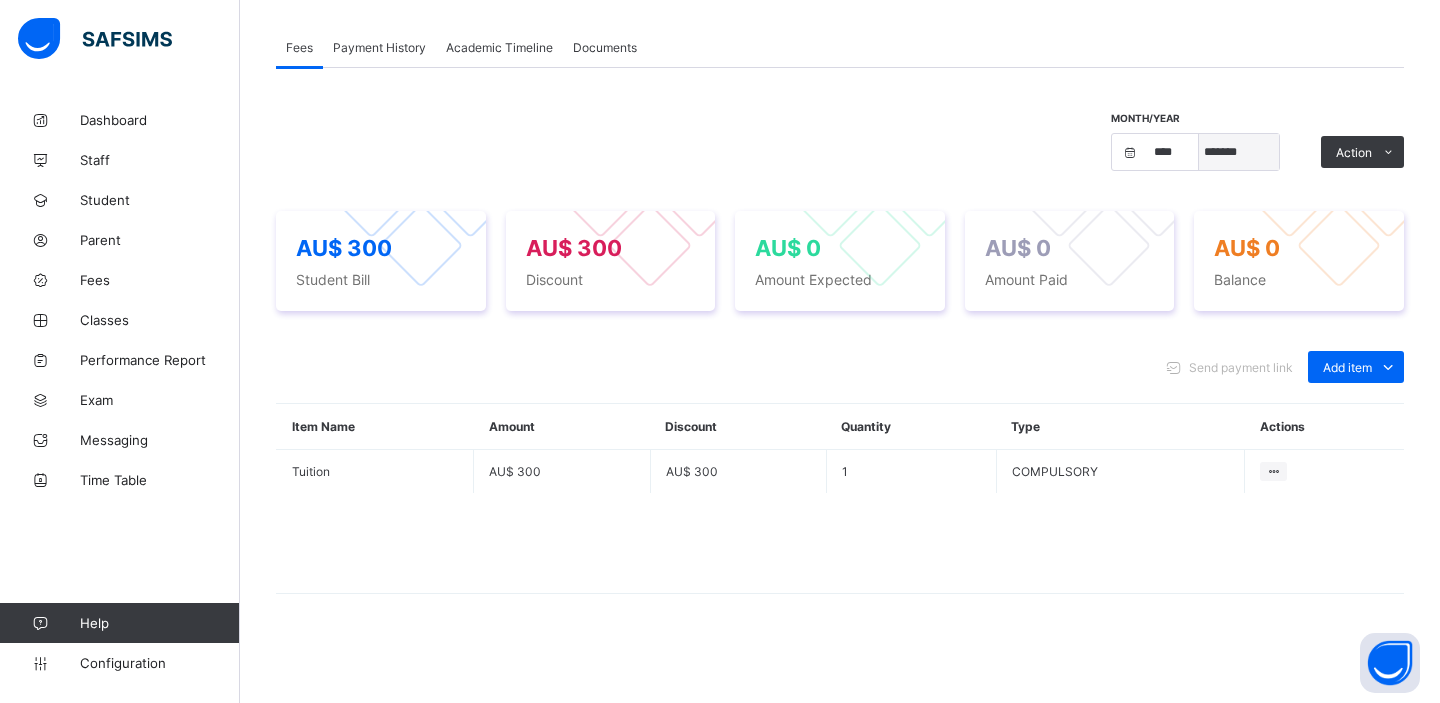 click on "***** ******* ******** ***** ***** *** **** **** ****** ********* ******* ******** ********" at bounding box center [1239, 152] 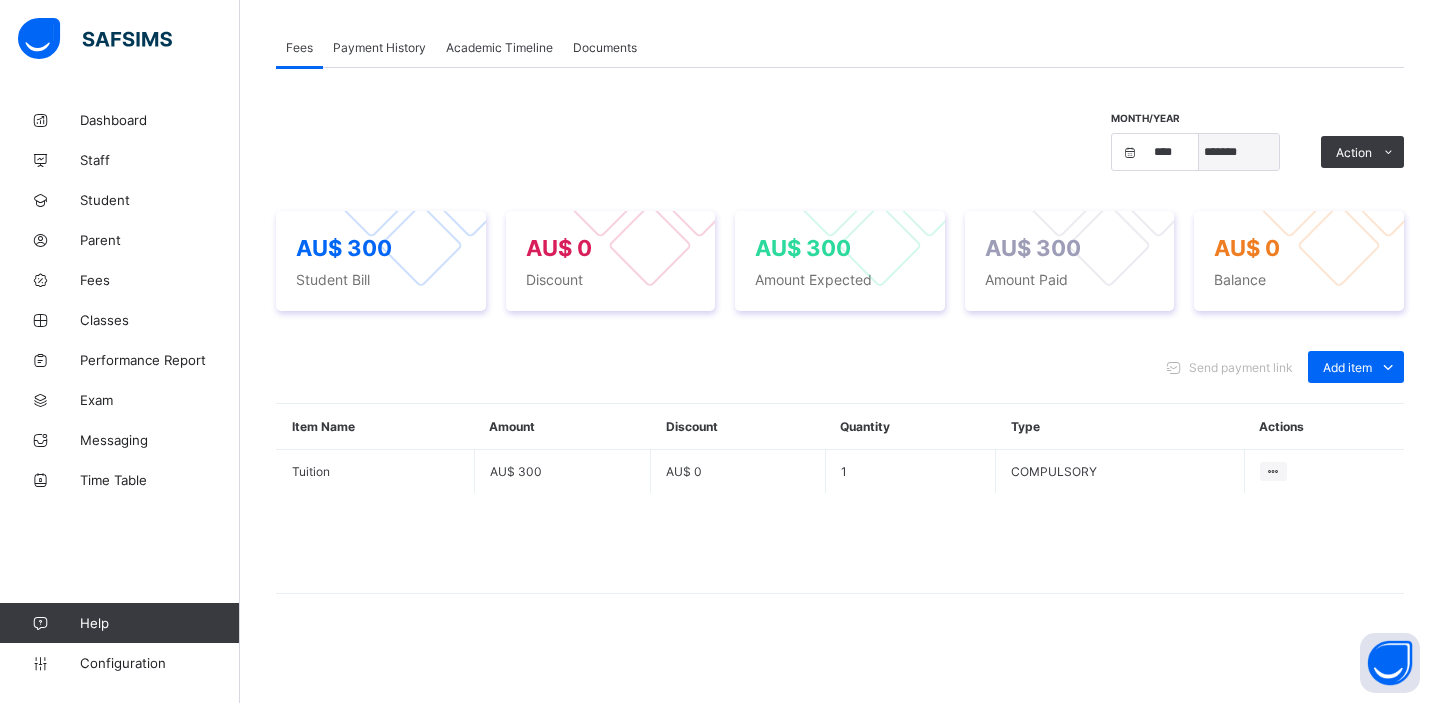 click on "***** ******* ******** ***** ***** *** **** **** ****** ********* ******* ******** ********" at bounding box center [1239, 152] 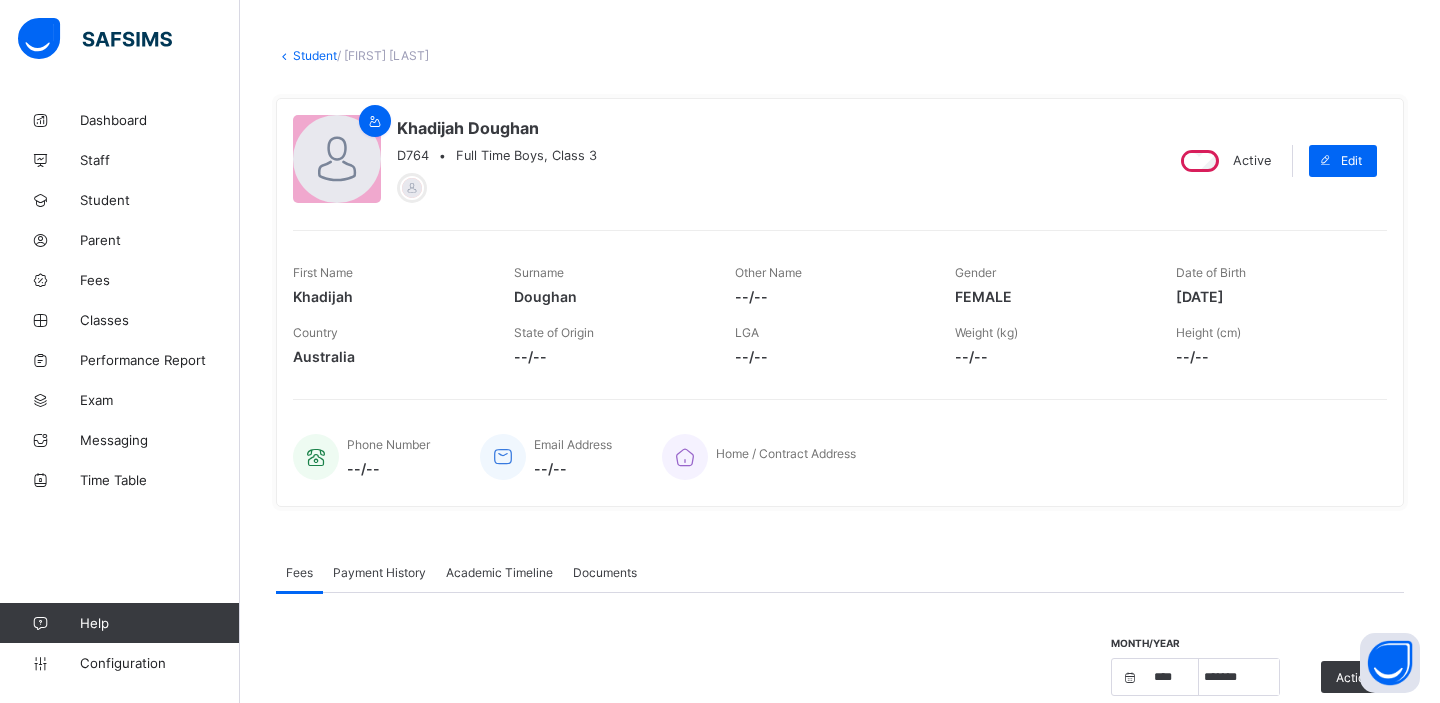 scroll, scrollTop: 0, scrollLeft: 0, axis: both 